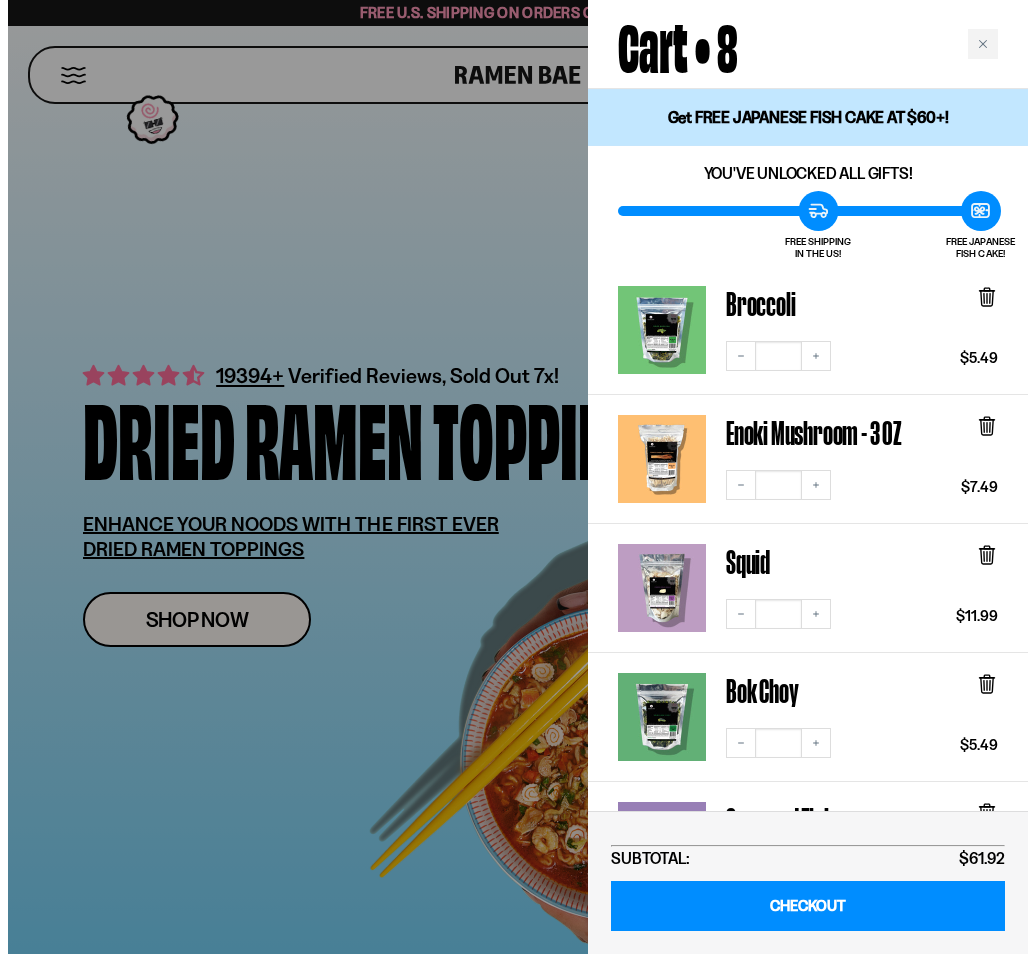 scroll, scrollTop: 0, scrollLeft: 0, axis: both 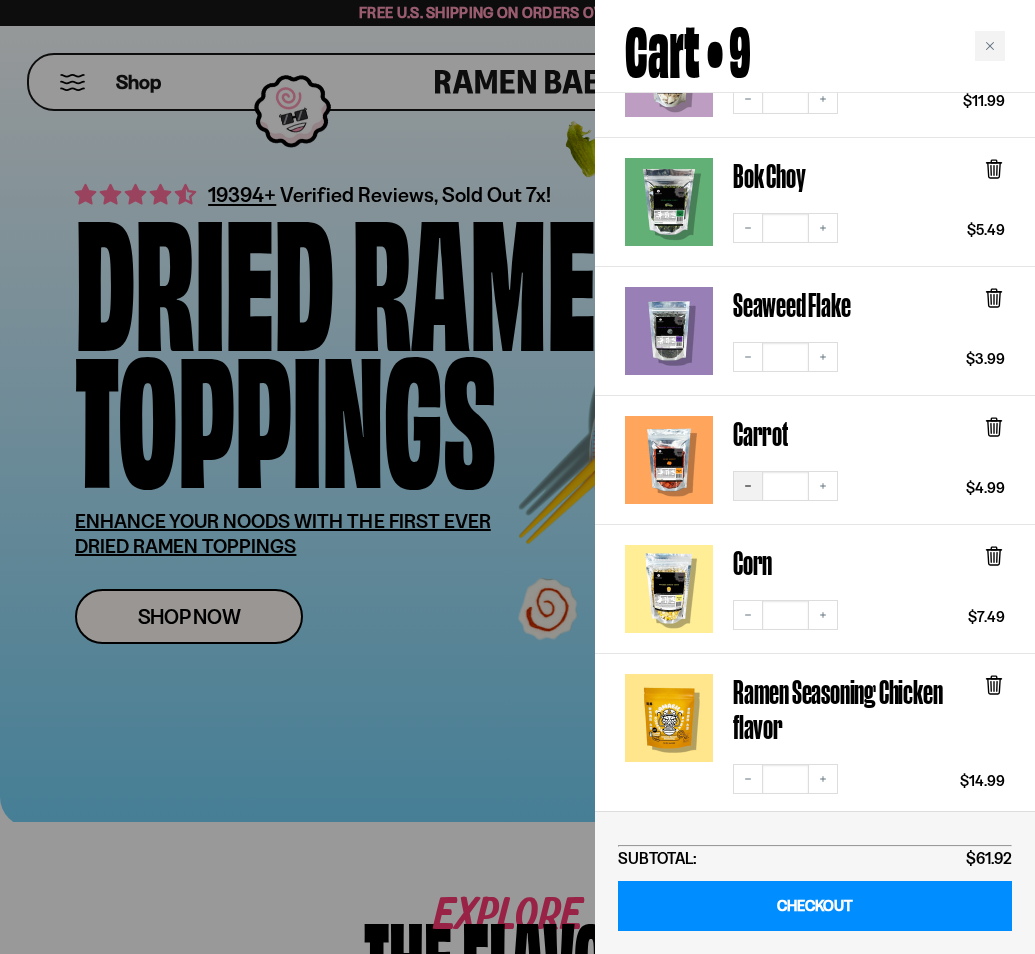click on "Decrease quantity" at bounding box center (748, 486) 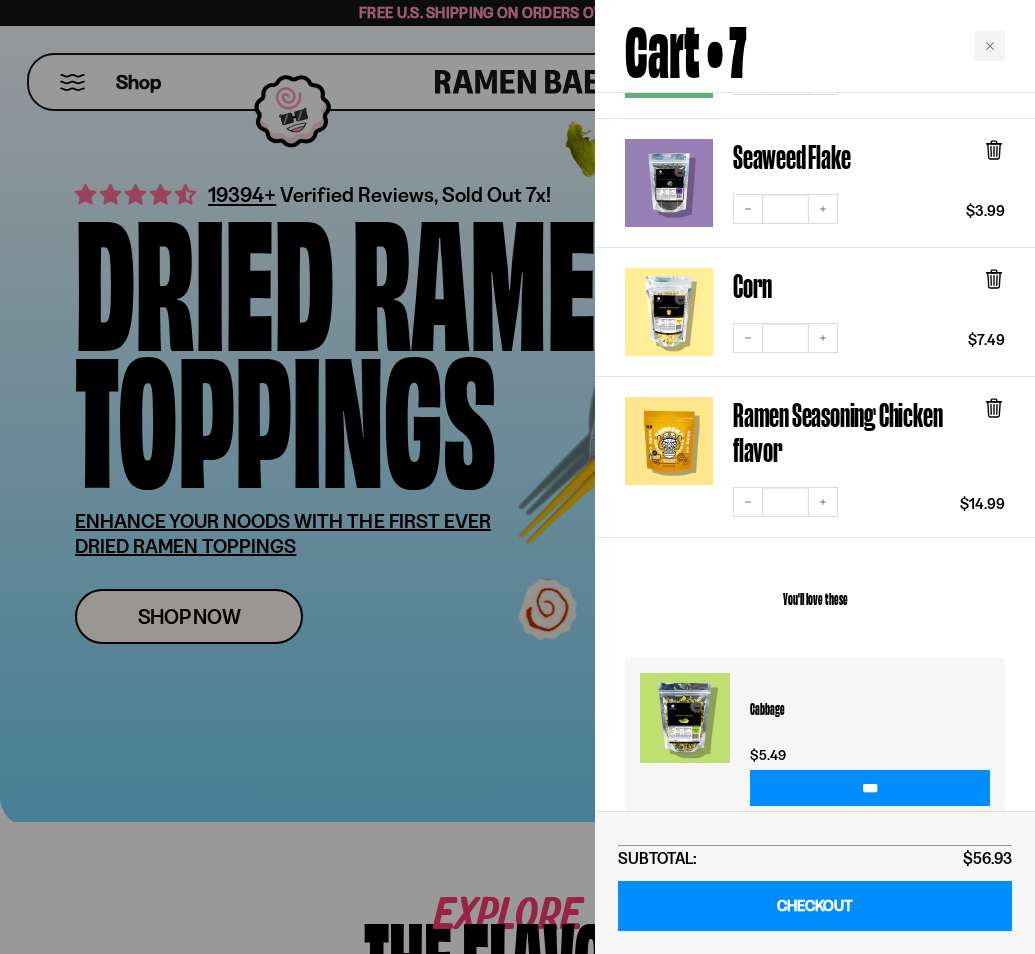 scroll, scrollTop: 521, scrollLeft: 0, axis: vertical 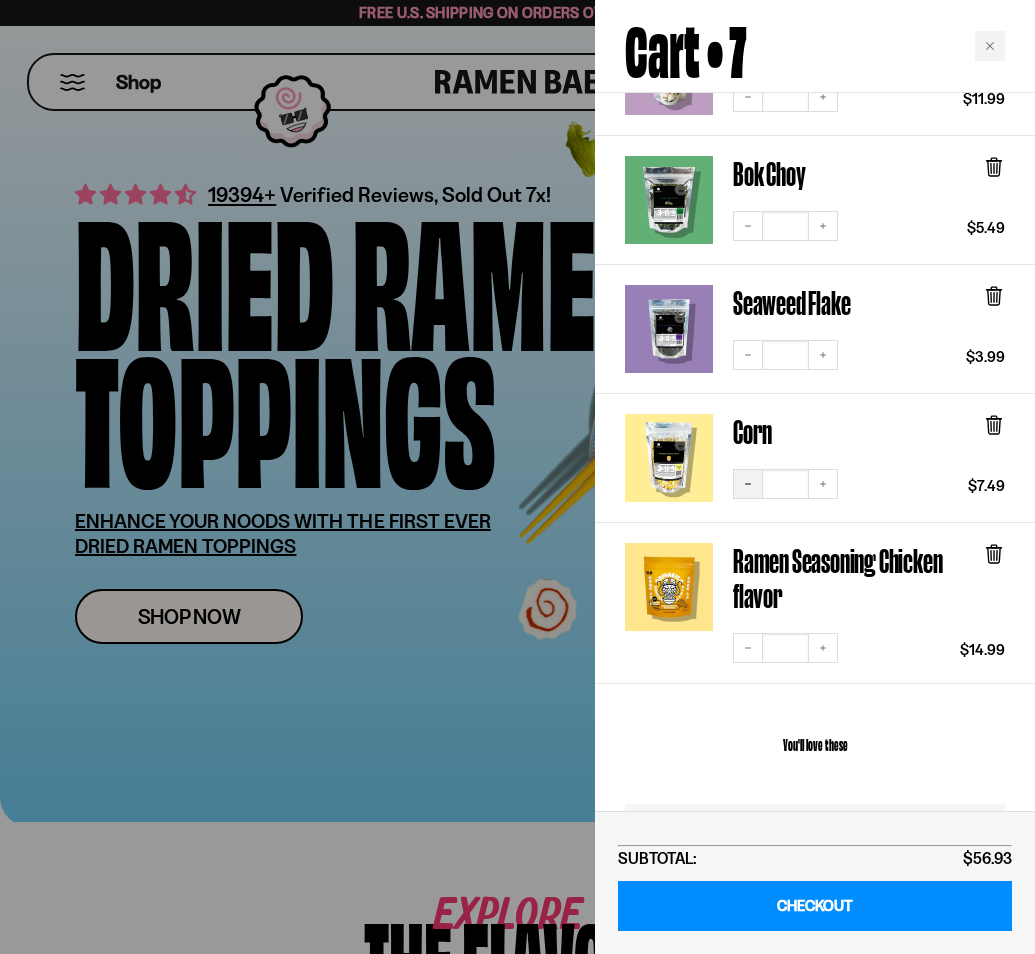click on "Decrease quantity" at bounding box center (748, 484) 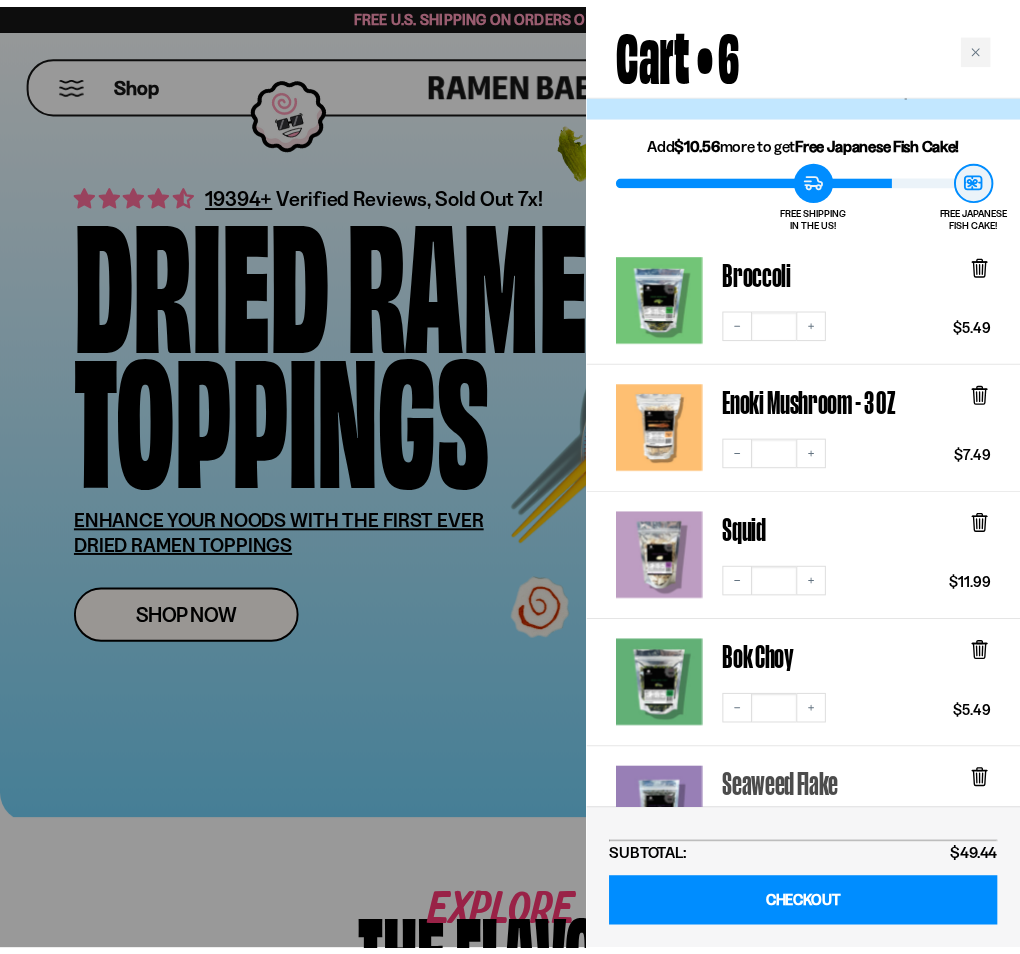 scroll, scrollTop: 0, scrollLeft: 0, axis: both 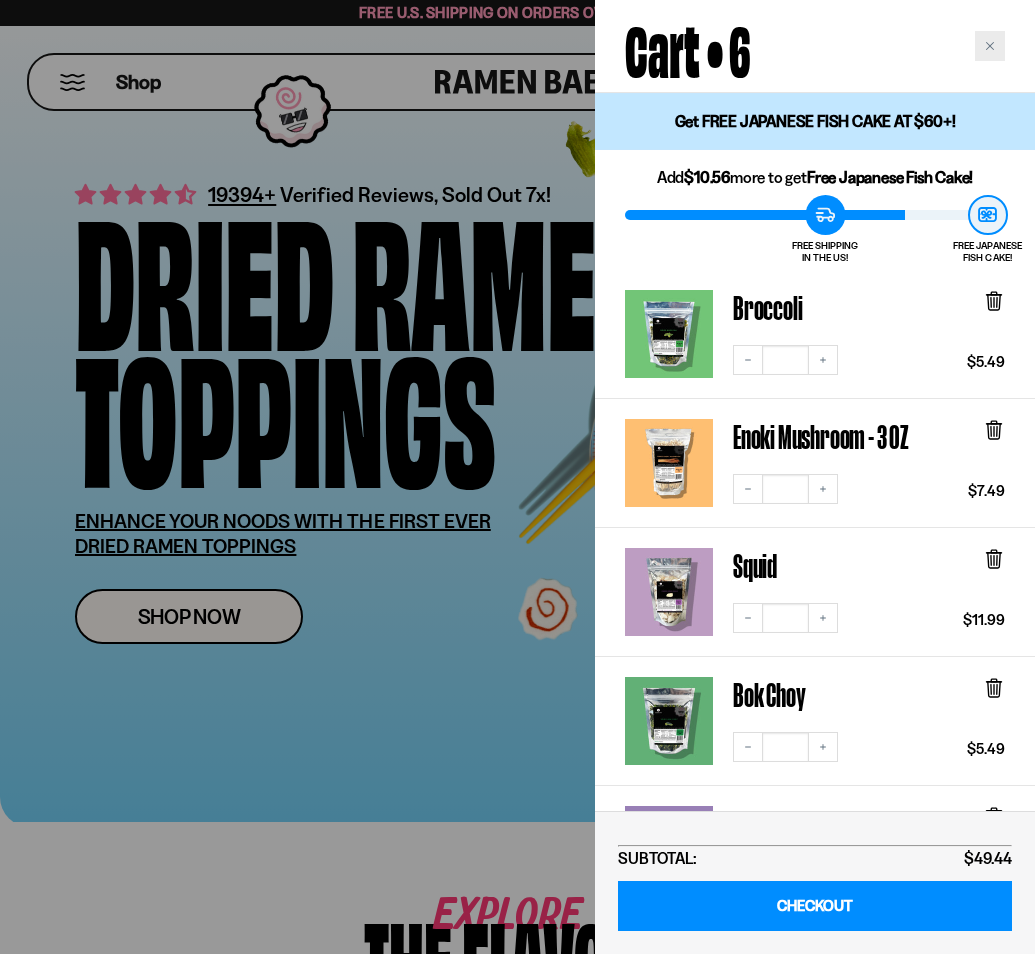 click 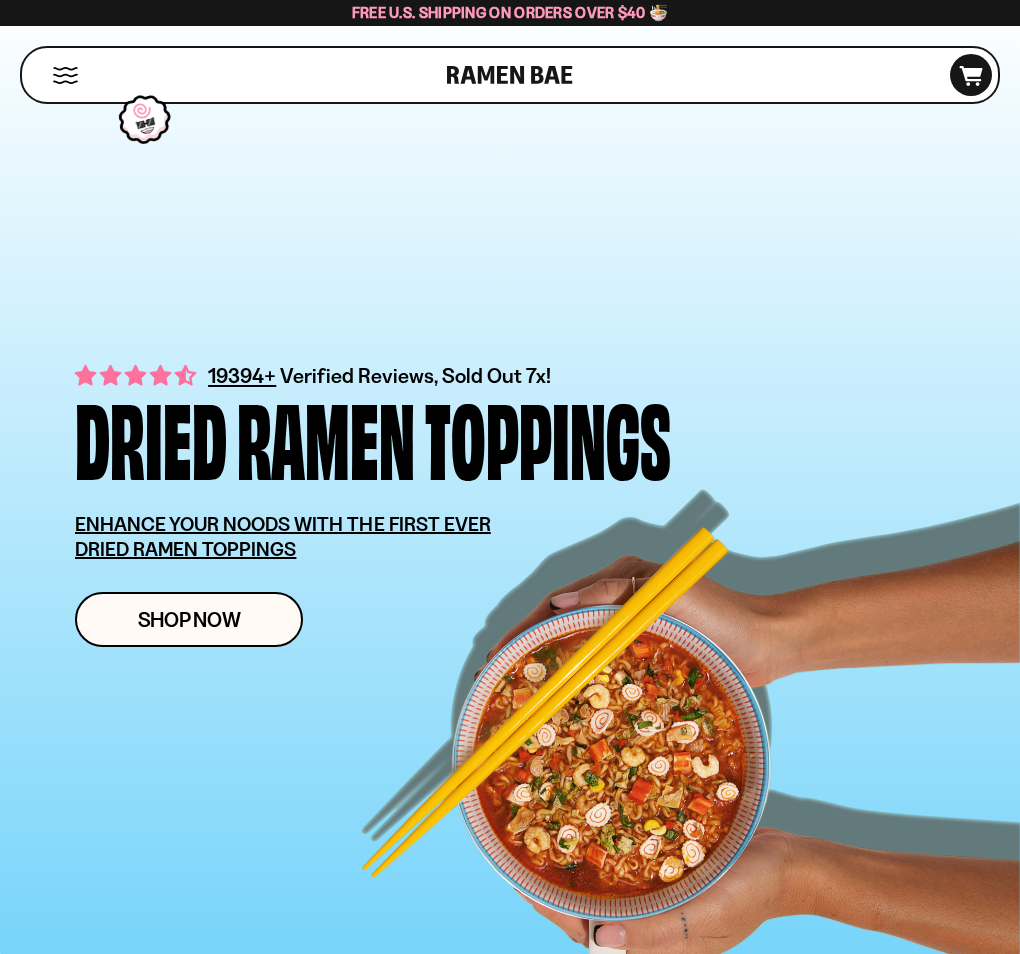 click on "Shop" at bounding box center (237, 75) 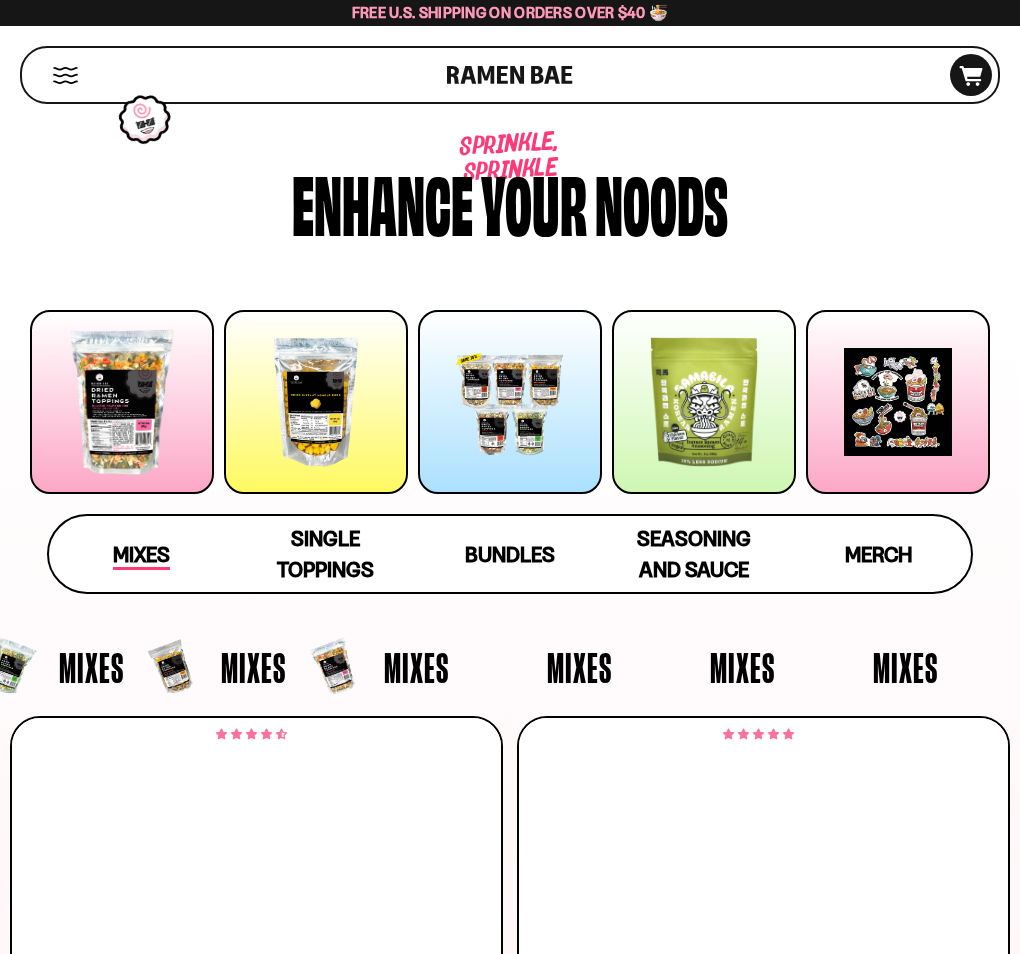 scroll, scrollTop: 0, scrollLeft: 0, axis: both 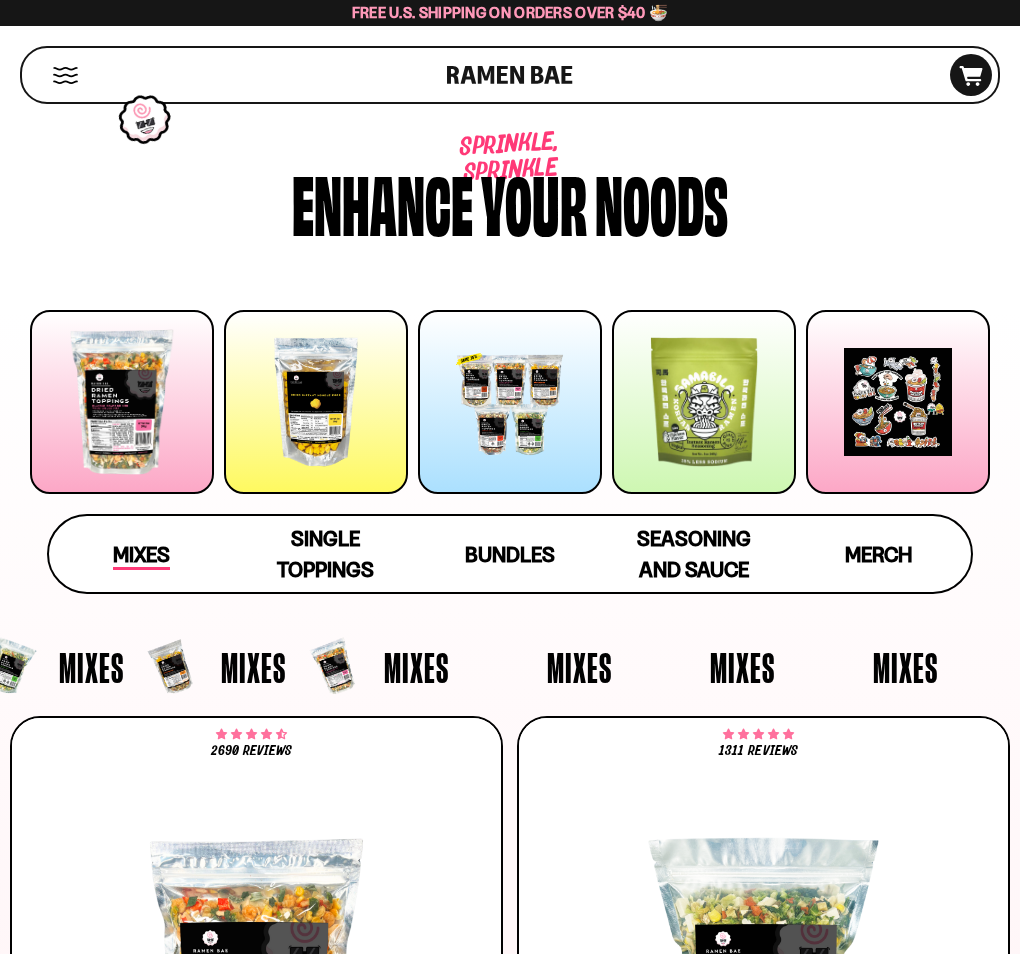 click on "Mixes" at bounding box center (141, 556) 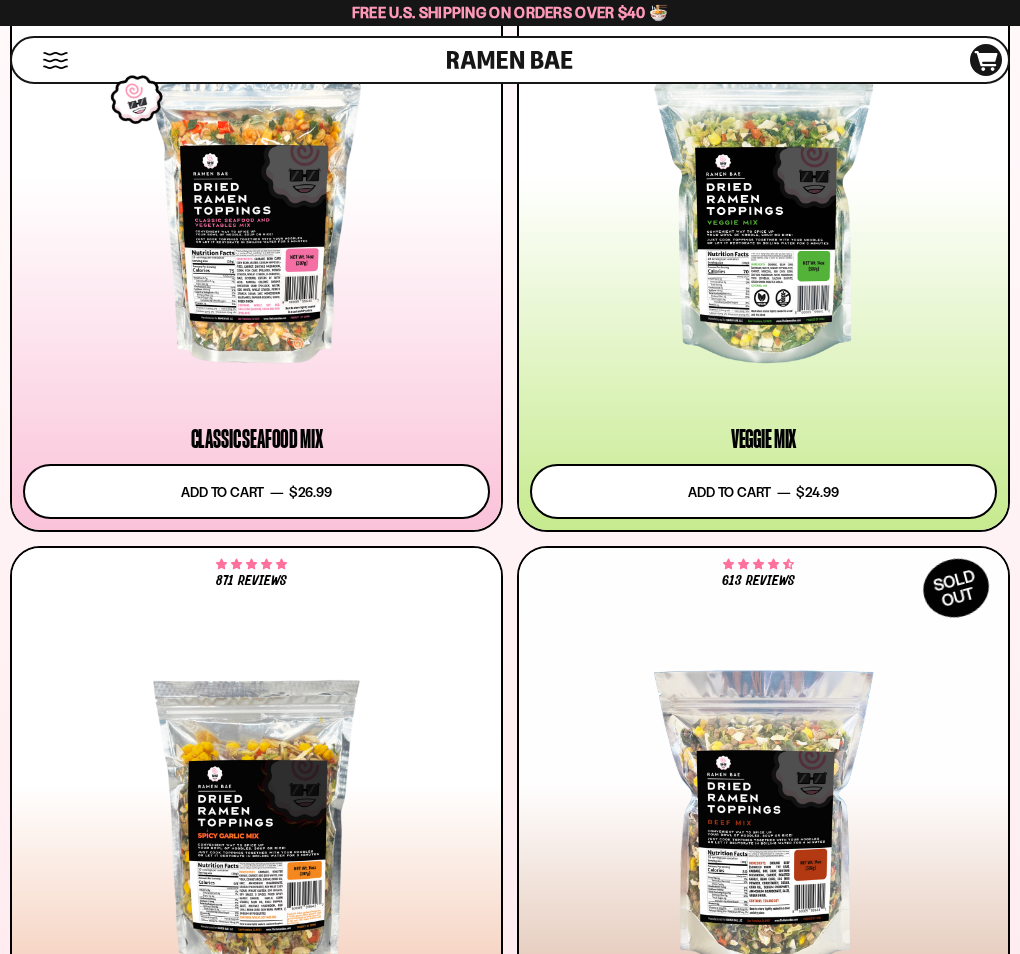 scroll, scrollTop: 769, scrollLeft: 0, axis: vertical 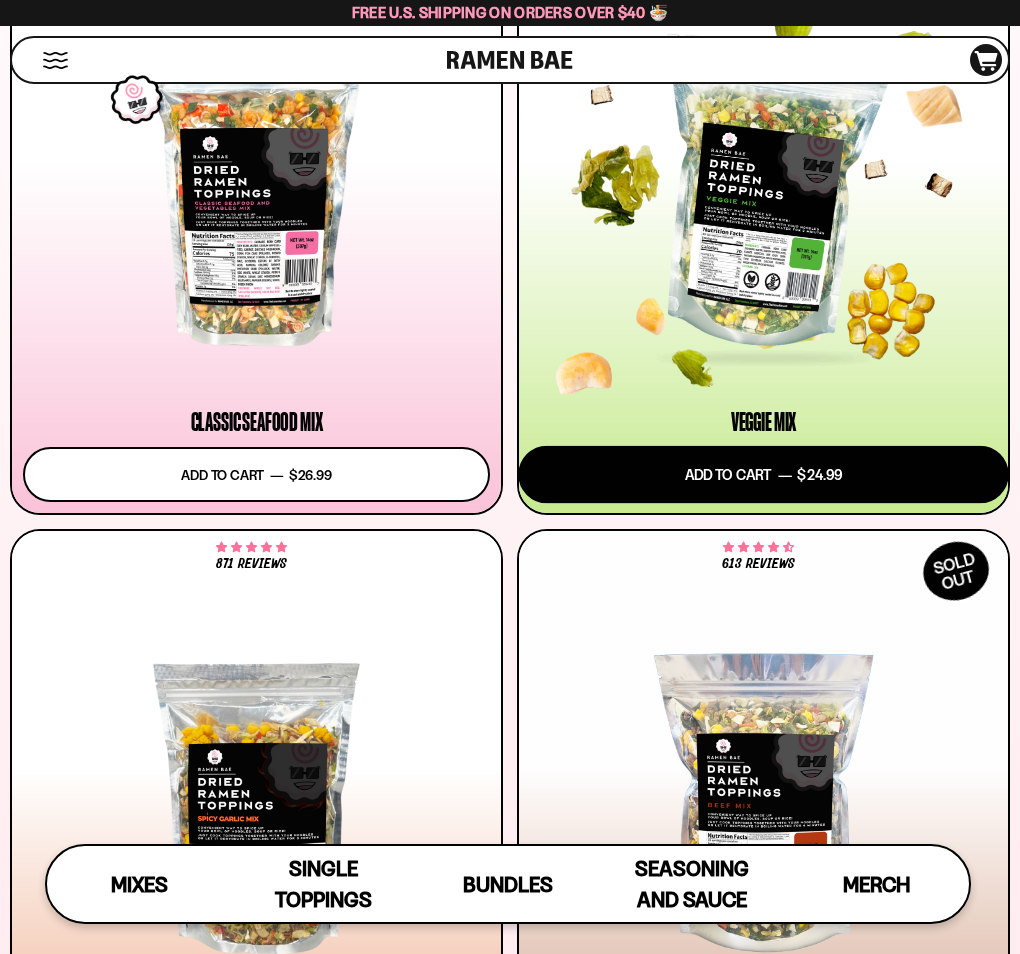 click on "Add to cart
Add
—
Regular price
$24.99
Regular price
Sale price
$24.99
Unit price
/
per" at bounding box center [763, 475] 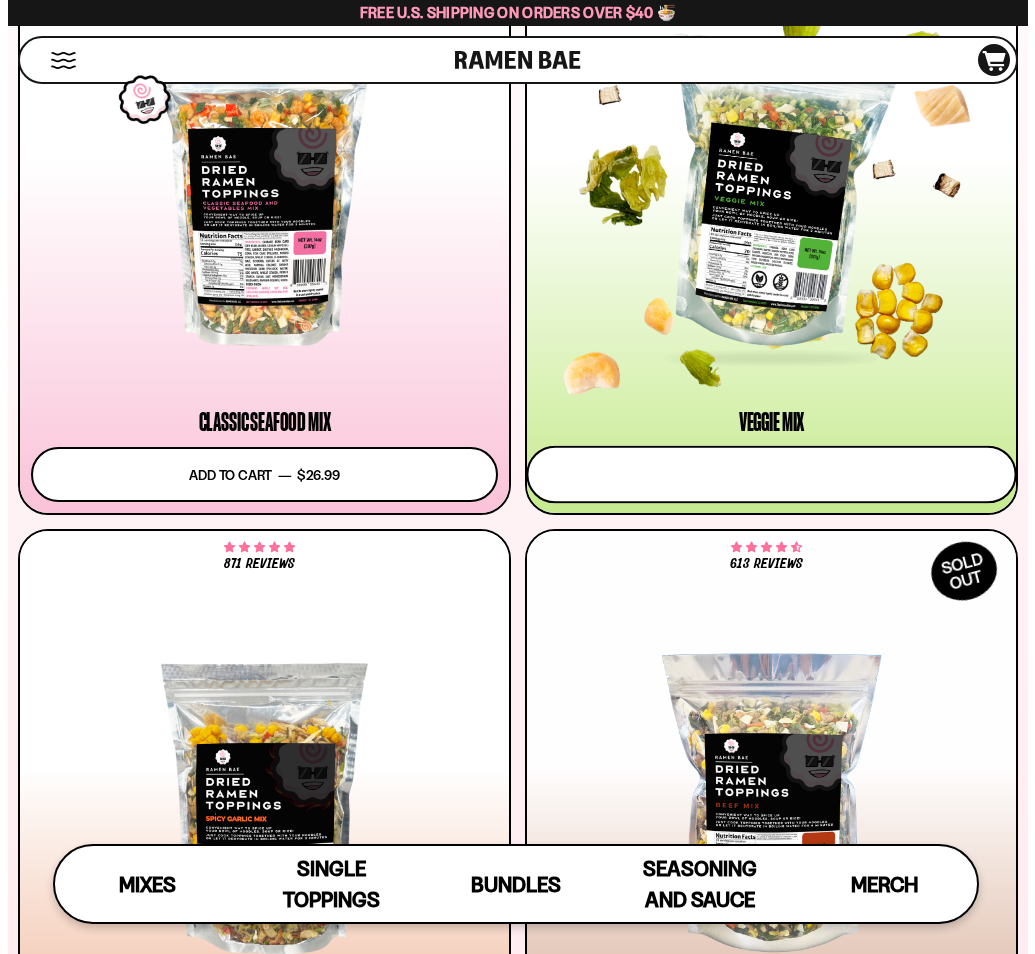scroll, scrollTop: 772, scrollLeft: 0, axis: vertical 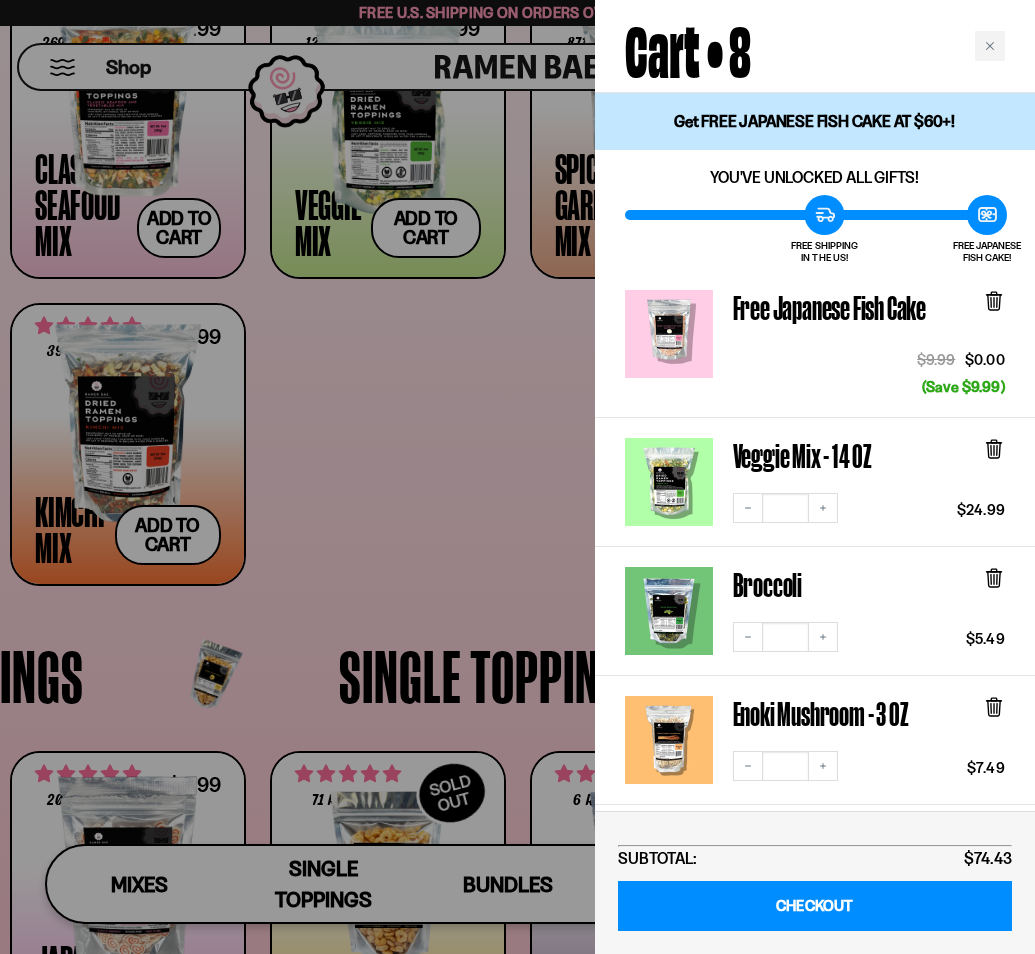 click at bounding box center (517, 477) 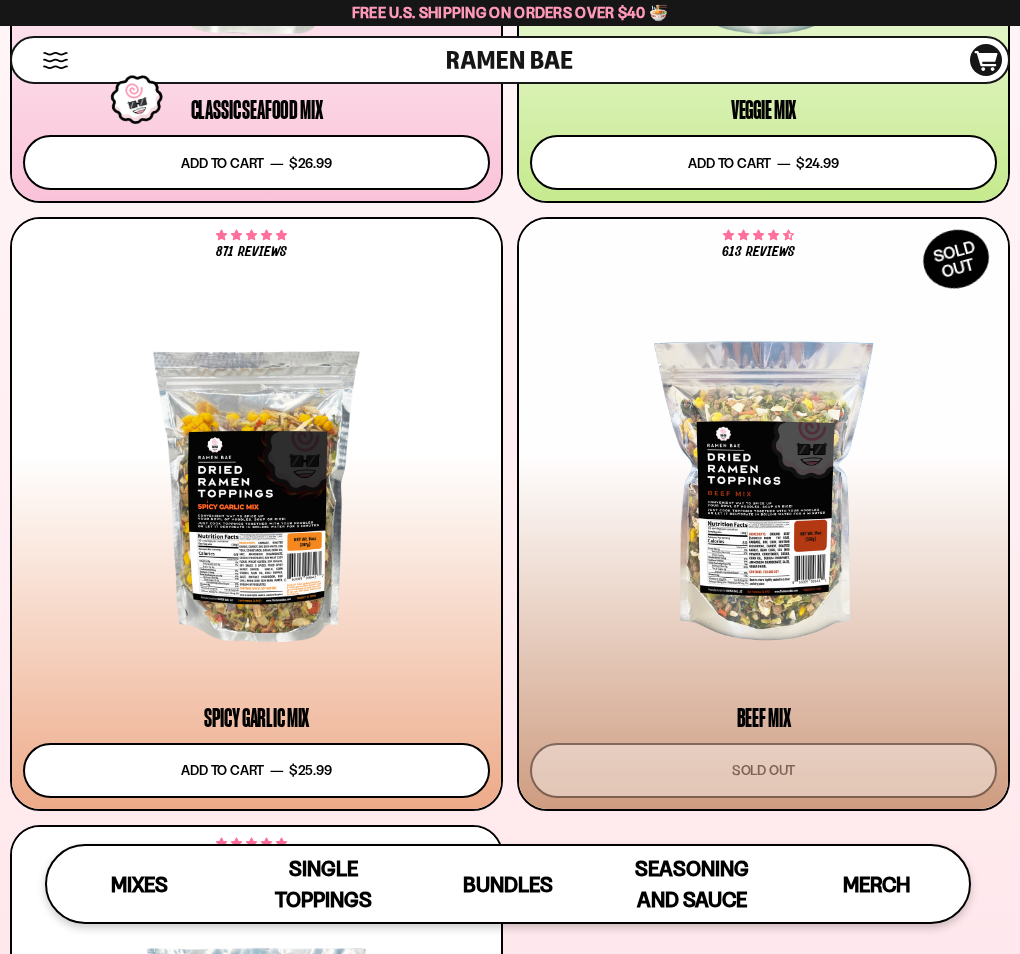 scroll, scrollTop: 1175, scrollLeft: 0, axis: vertical 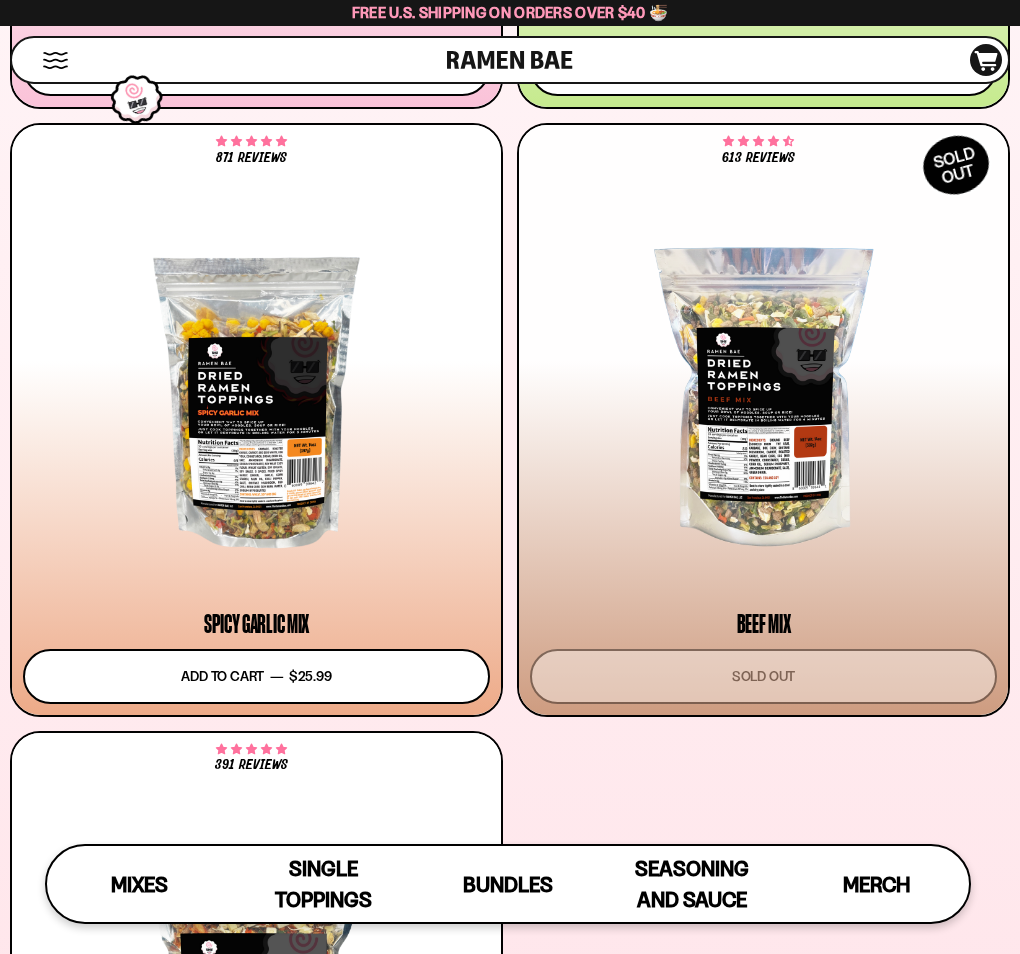 click on "Add to cart
Add
—
Regular price
$11.99
Regular price
Sale price
$11.99
Unit price
/
per" at bounding box center [763, 2591] 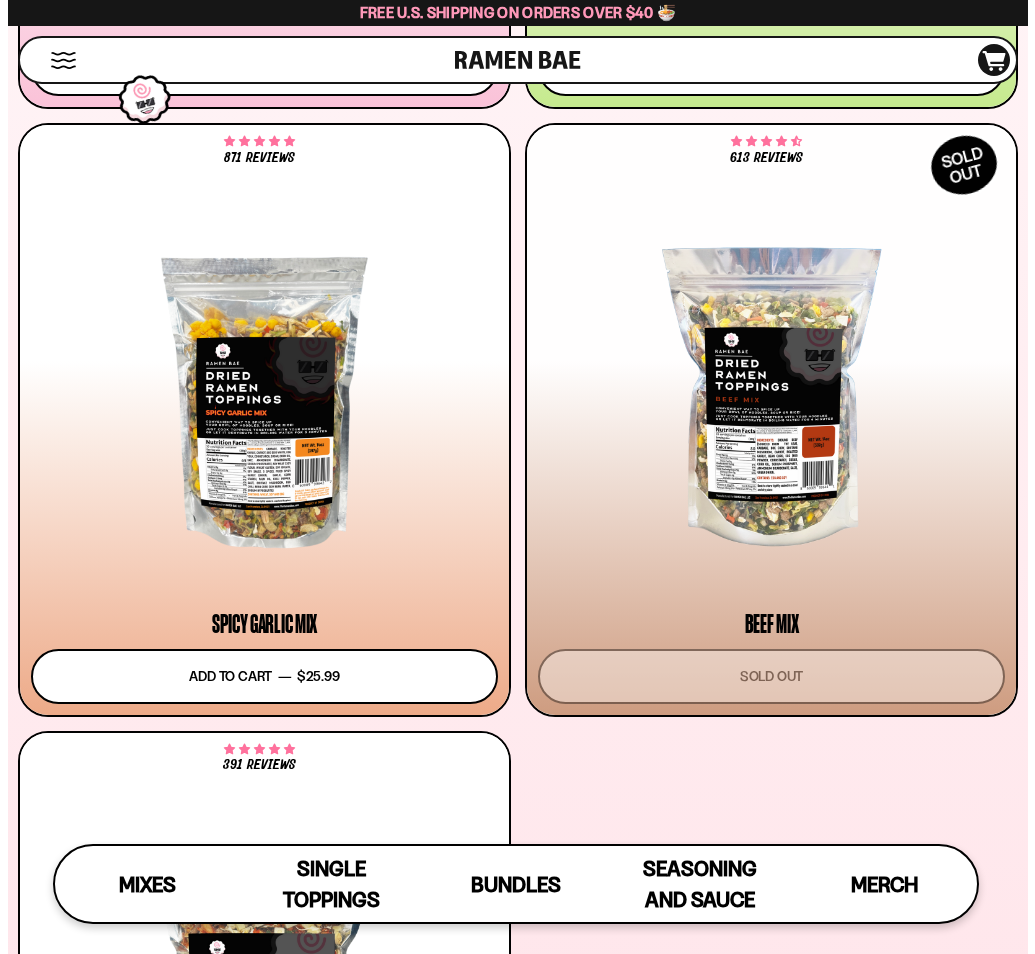 scroll, scrollTop: 1183, scrollLeft: 0, axis: vertical 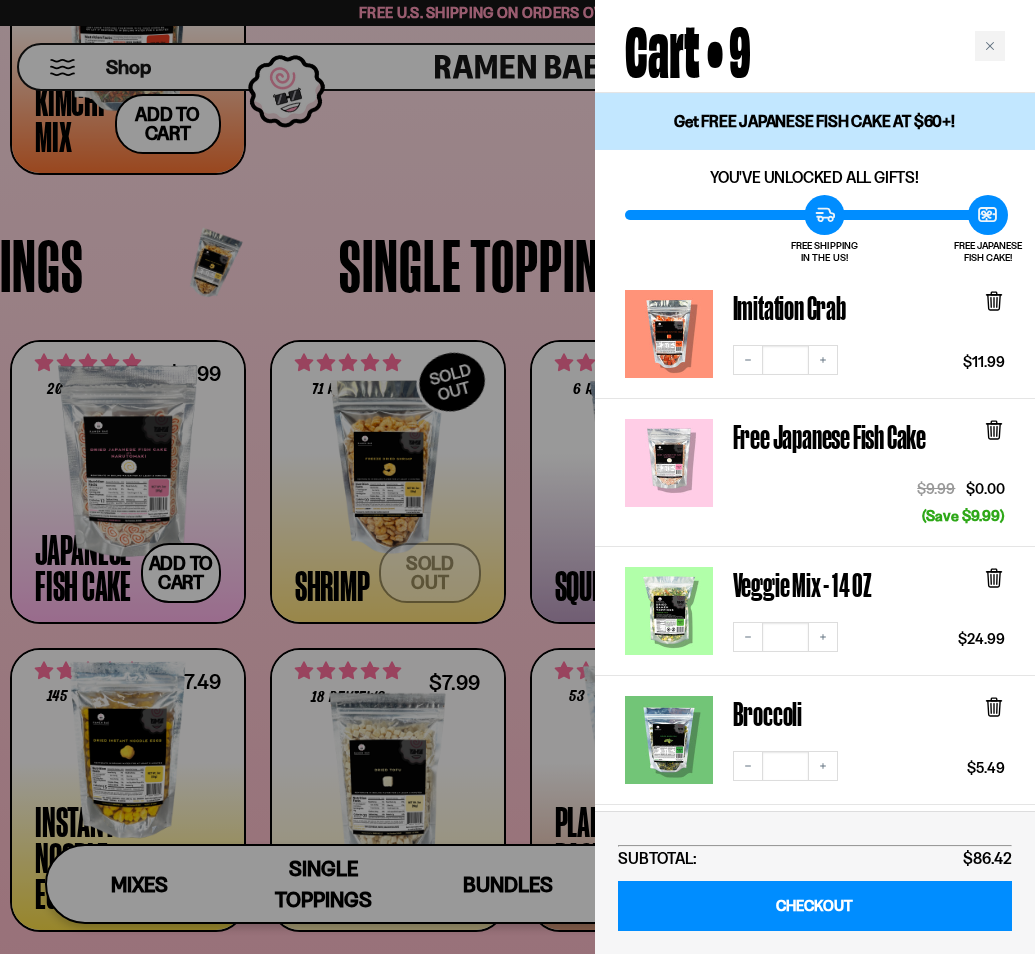 click at bounding box center [517, 477] 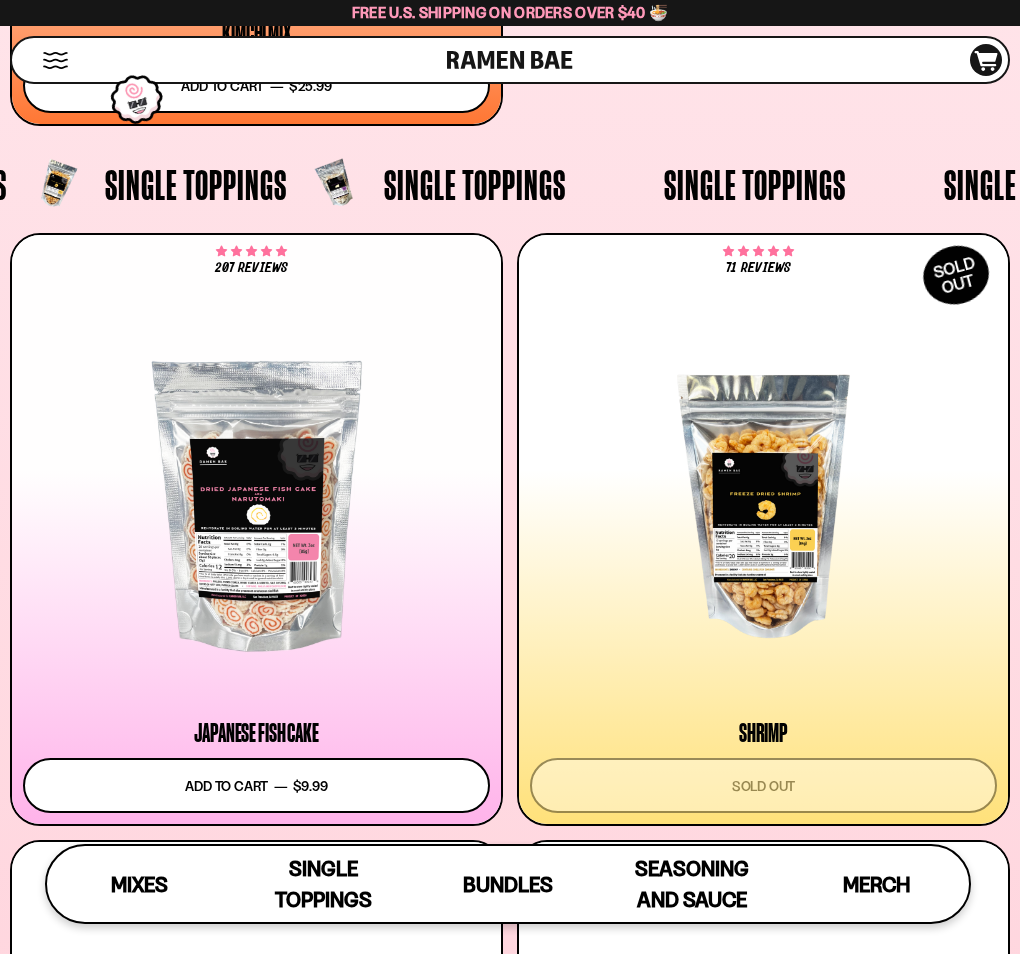 scroll, scrollTop: 2375, scrollLeft: 0, axis: vertical 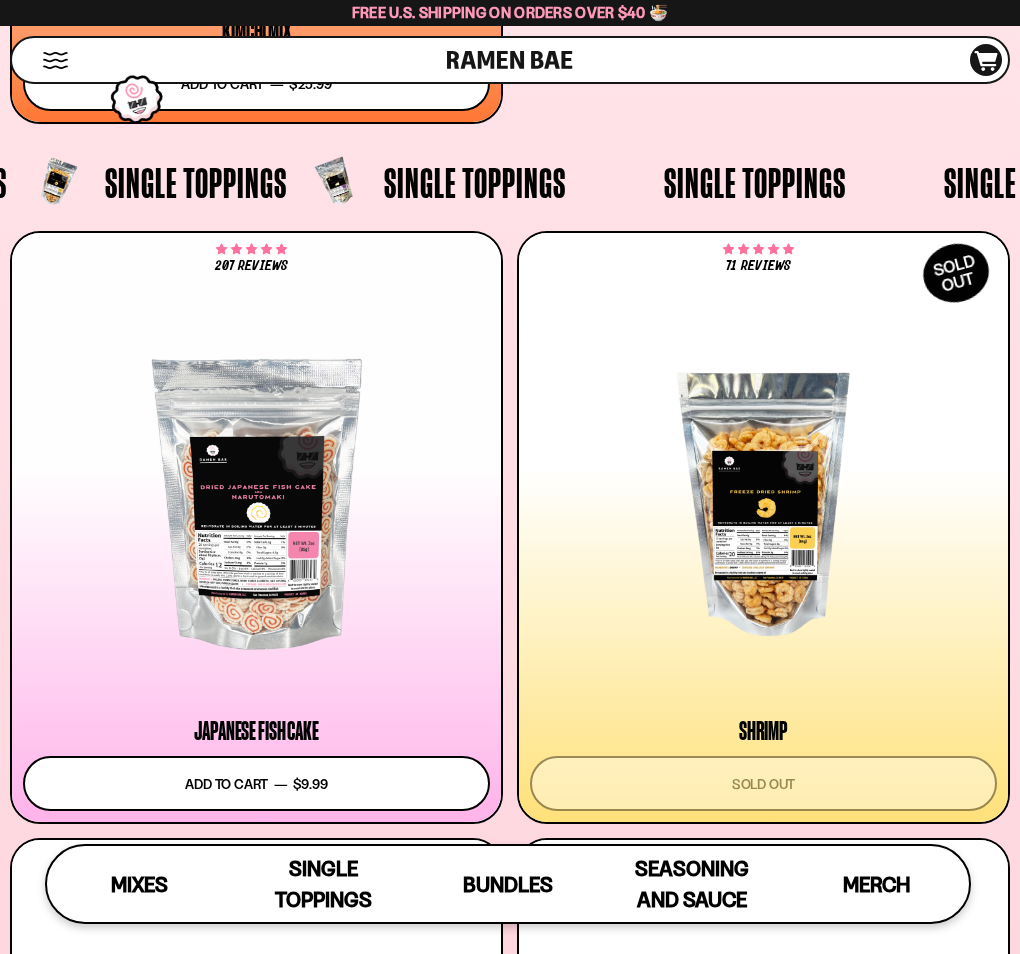 click on "Cart" at bounding box center [0, 0] 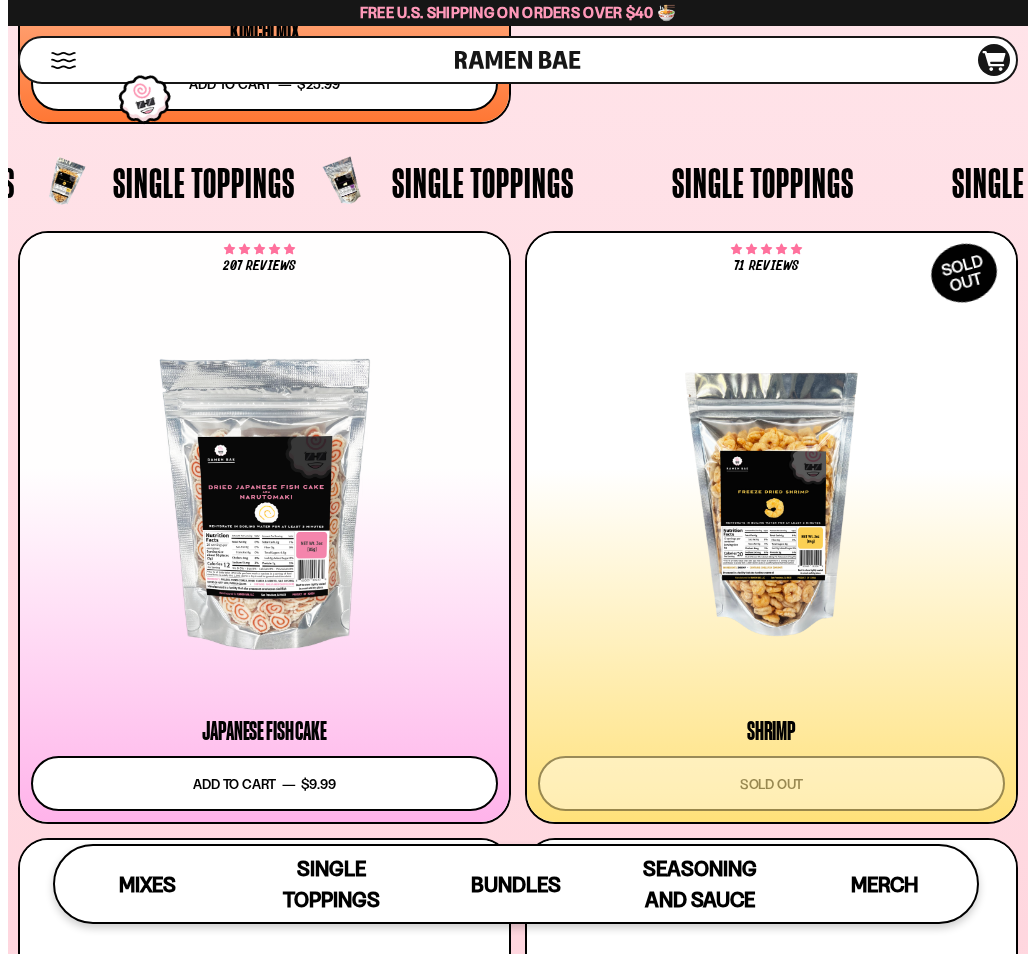 scroll, scrollTop: 2396, scrollLeft: 0, axis: vertical 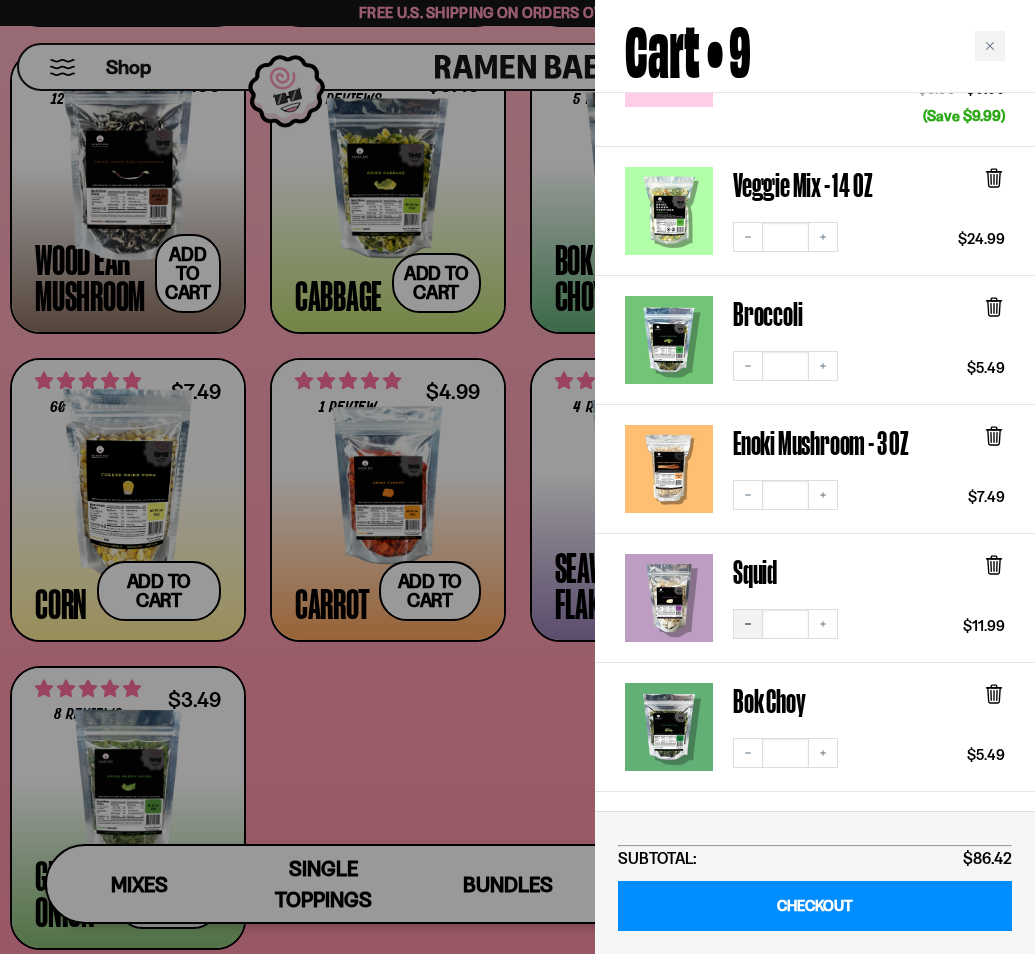 click on "Decrease quantity" at bounding box center (748, 624) 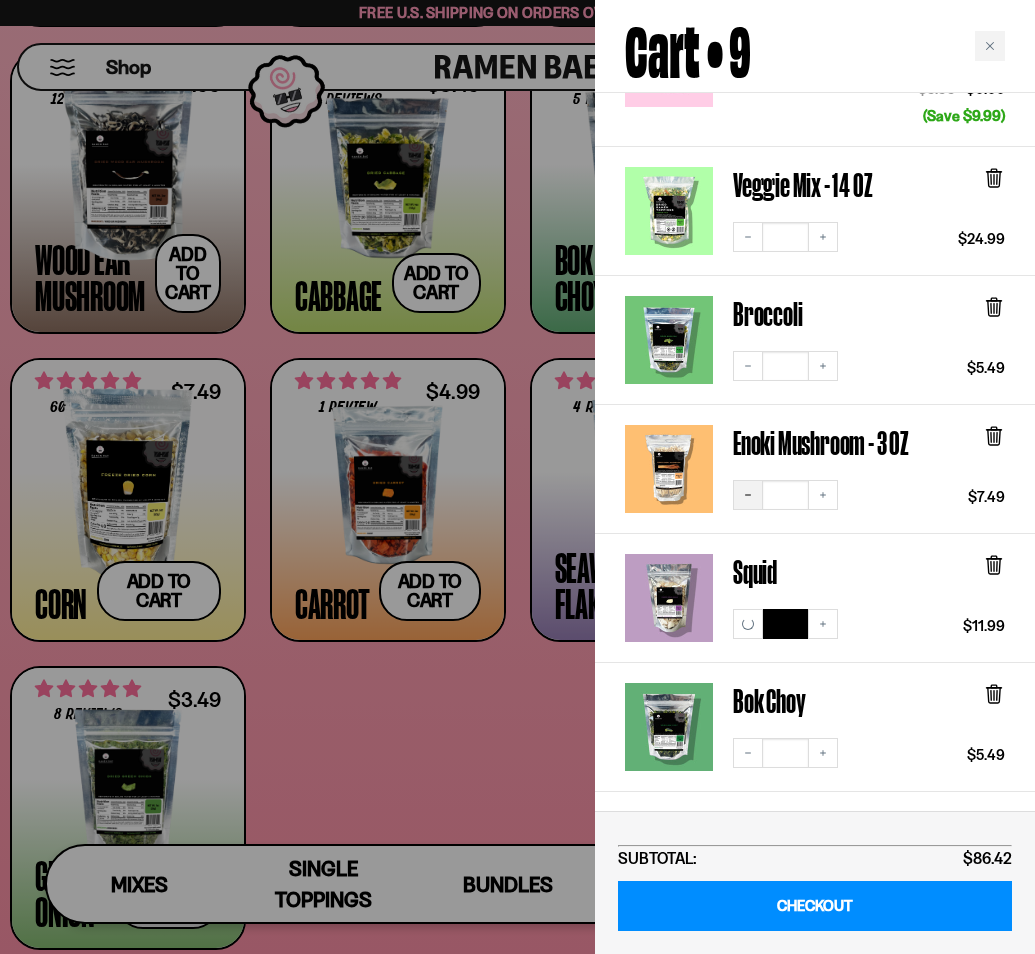 click 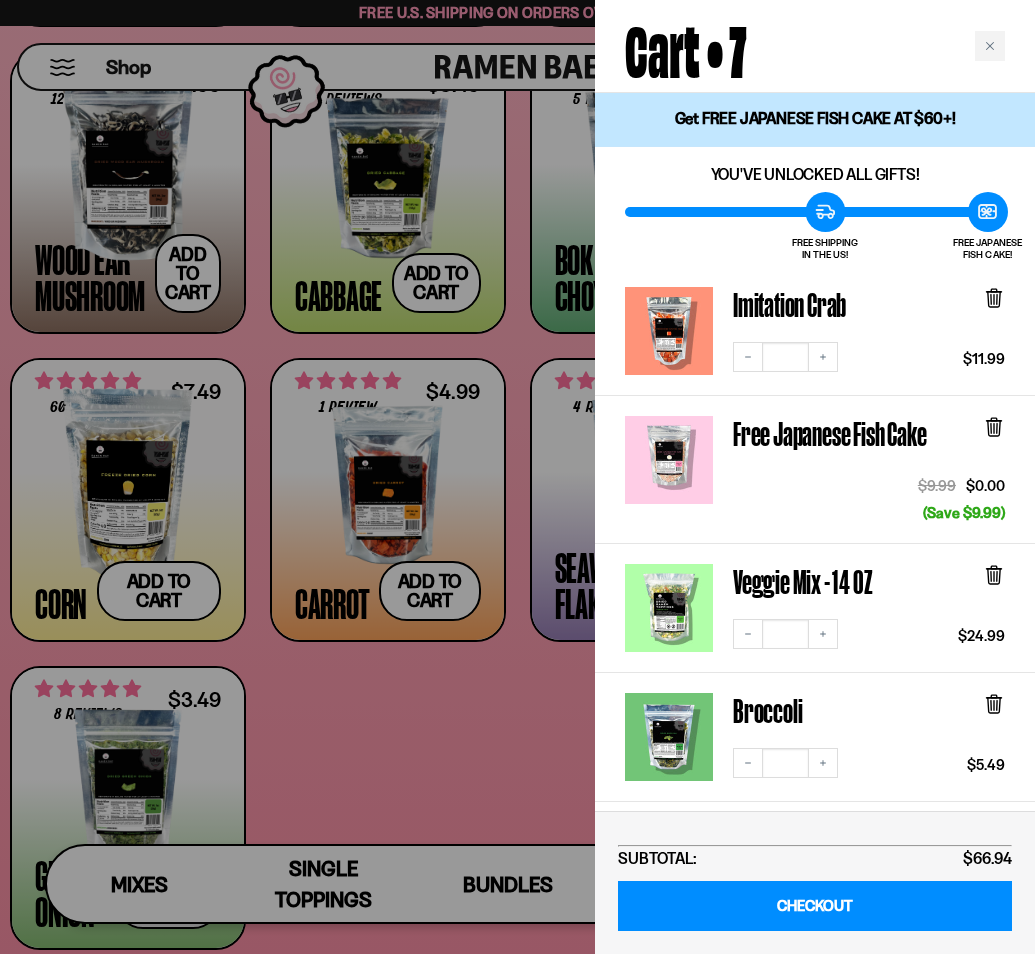 scroll, scrollTop: 0, scrollLeft: 0, axis: both 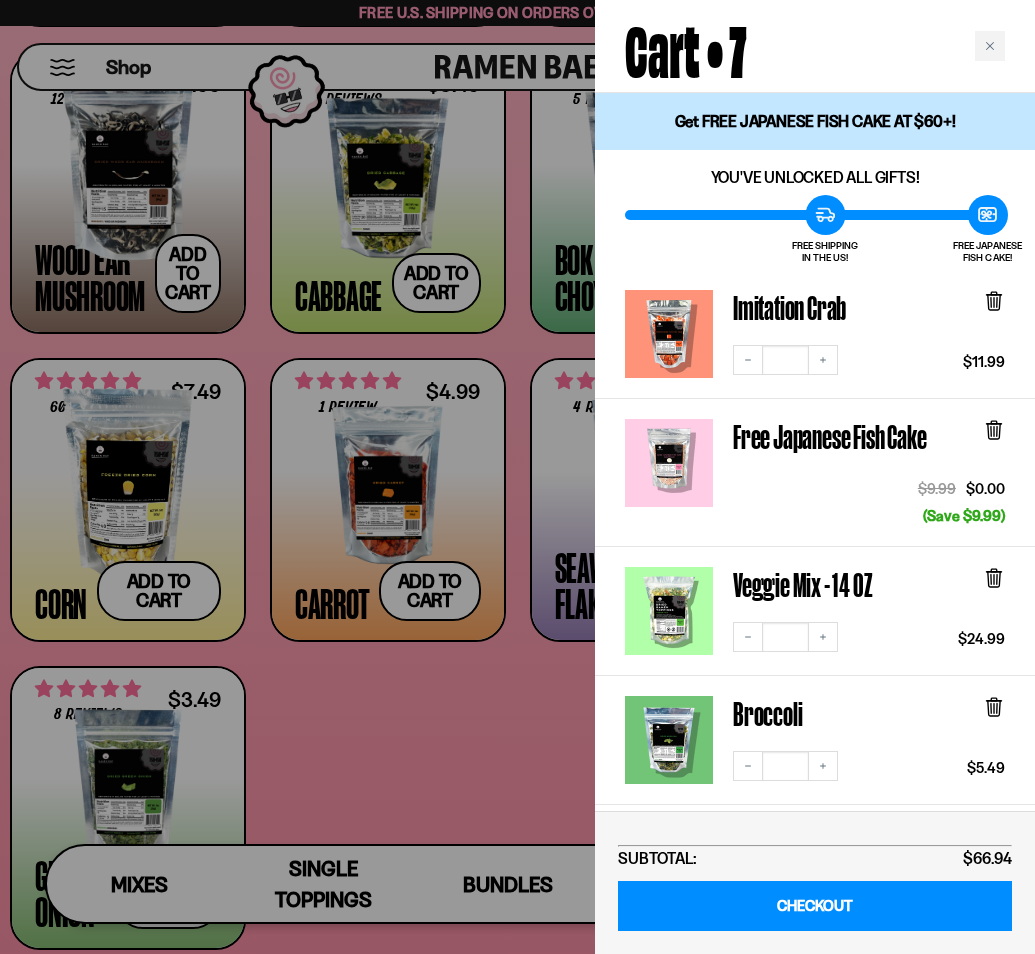 click at bounding box center [990, 46] 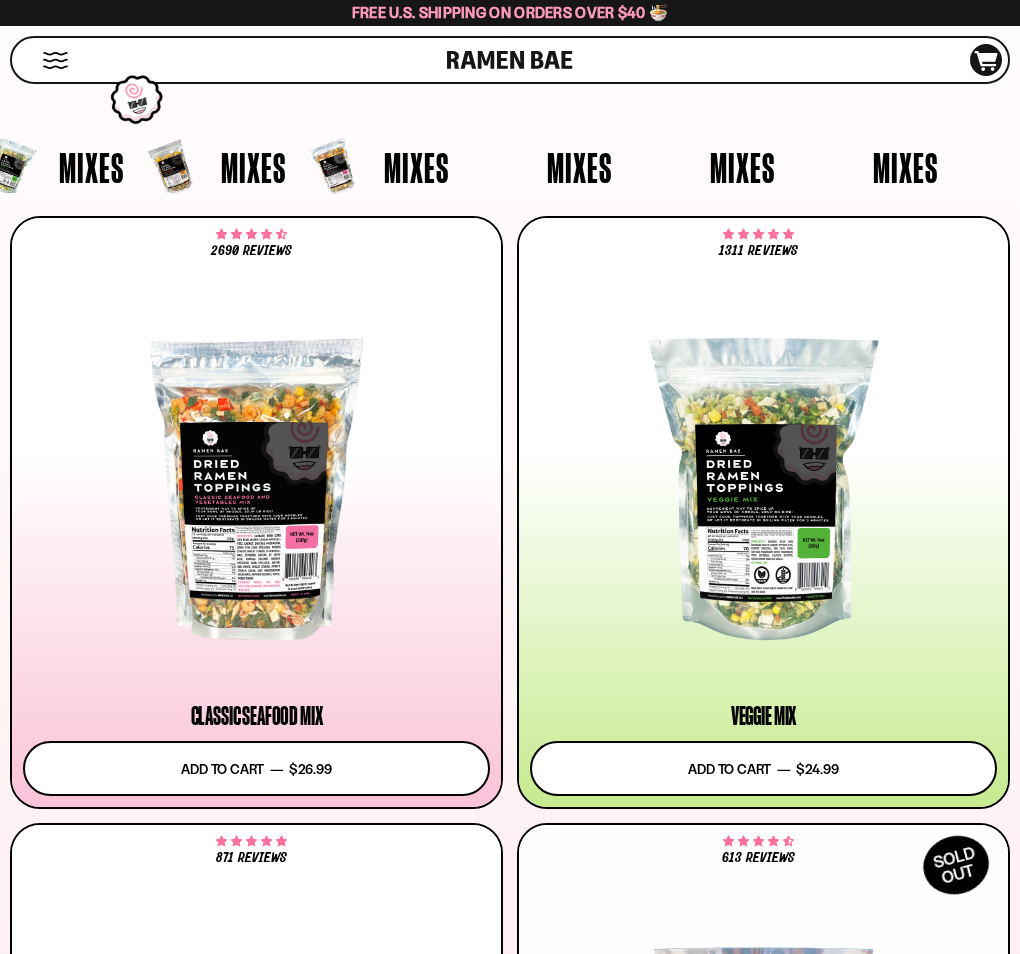 scroll, scrollTop: 0, scrollLeft: 0, axis: both 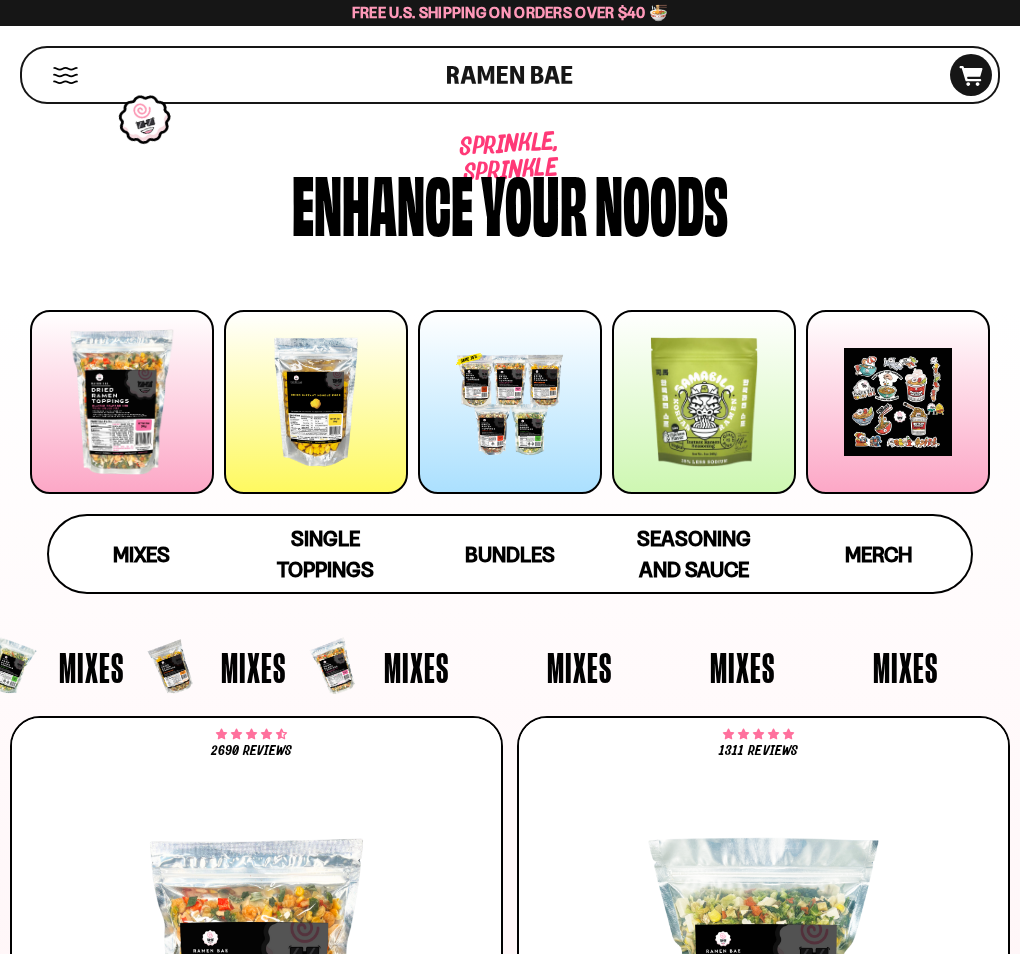 click at bounding box center [0, 0] 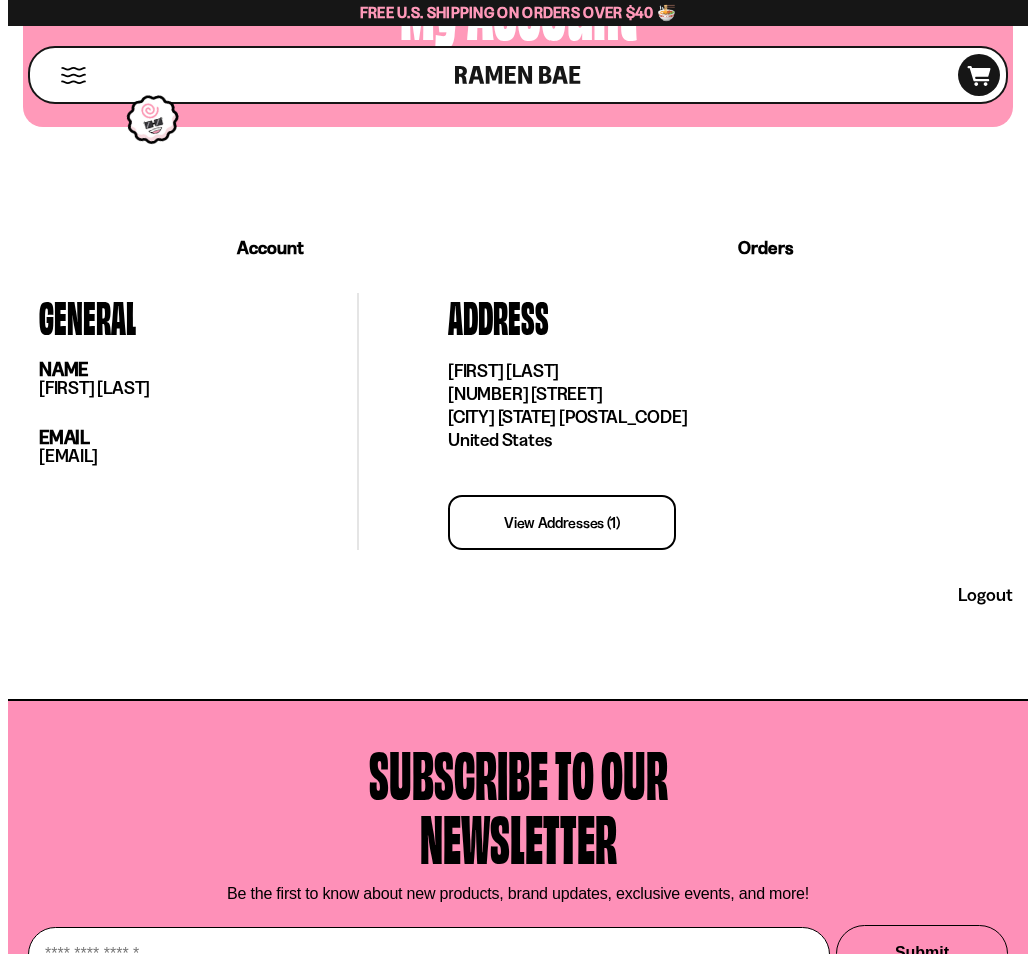 scroll, scrollTop: 50, scrollLeft: 0, axis: vertical 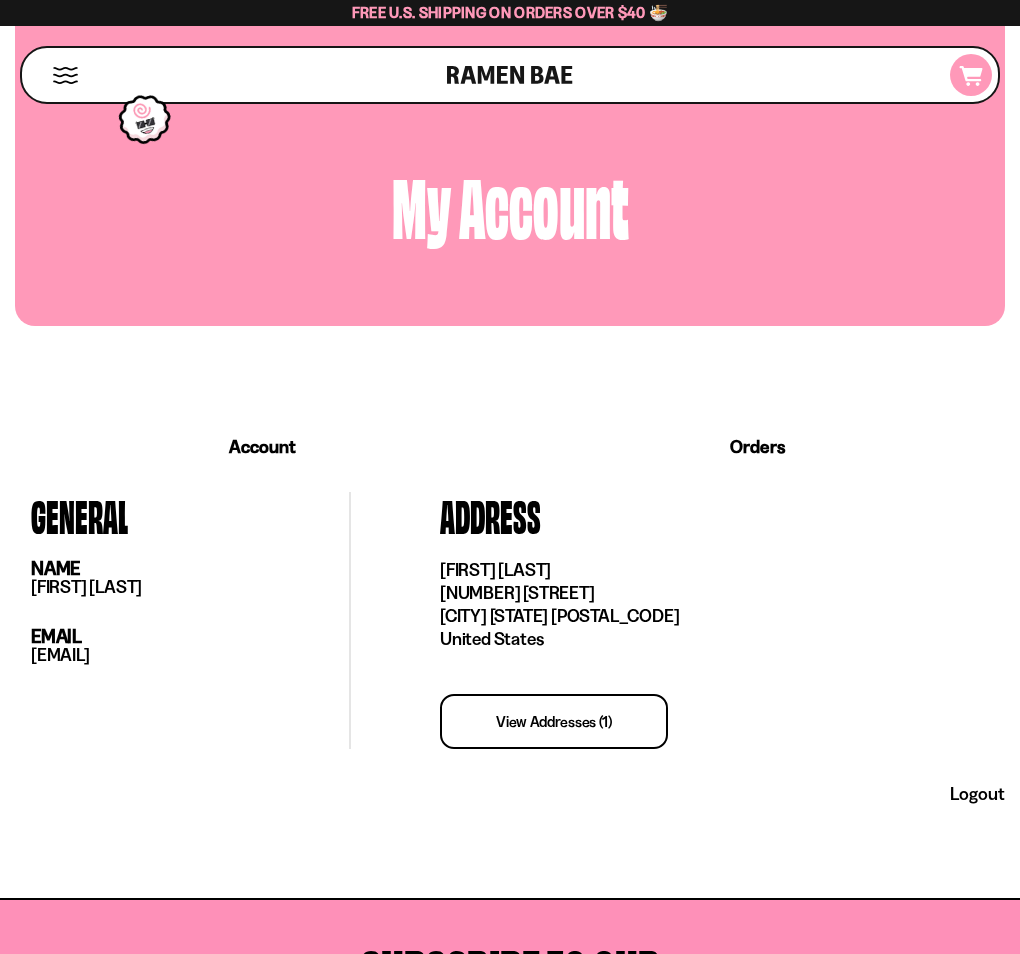 drag, startPoint x: 940, startPoint y: 67, endPoint x: 934, endPoint y: 87, distance: 20.880613 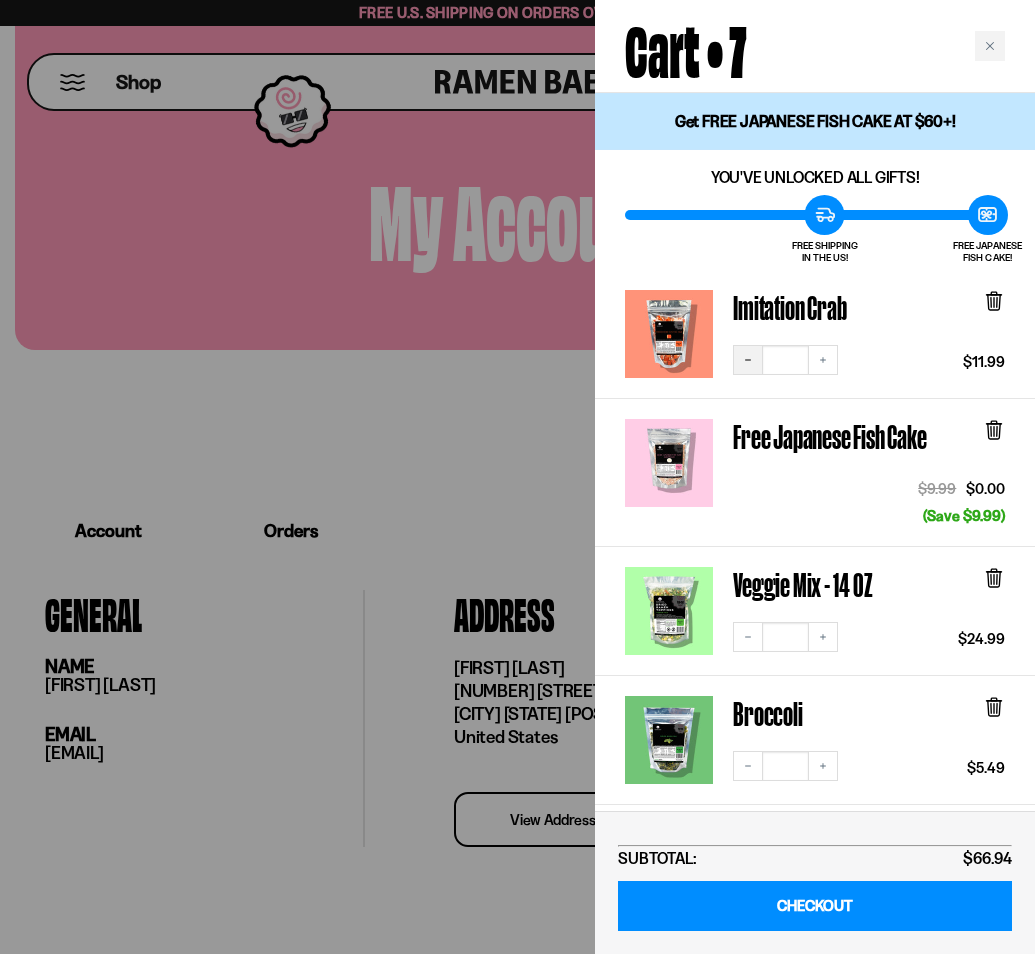 click 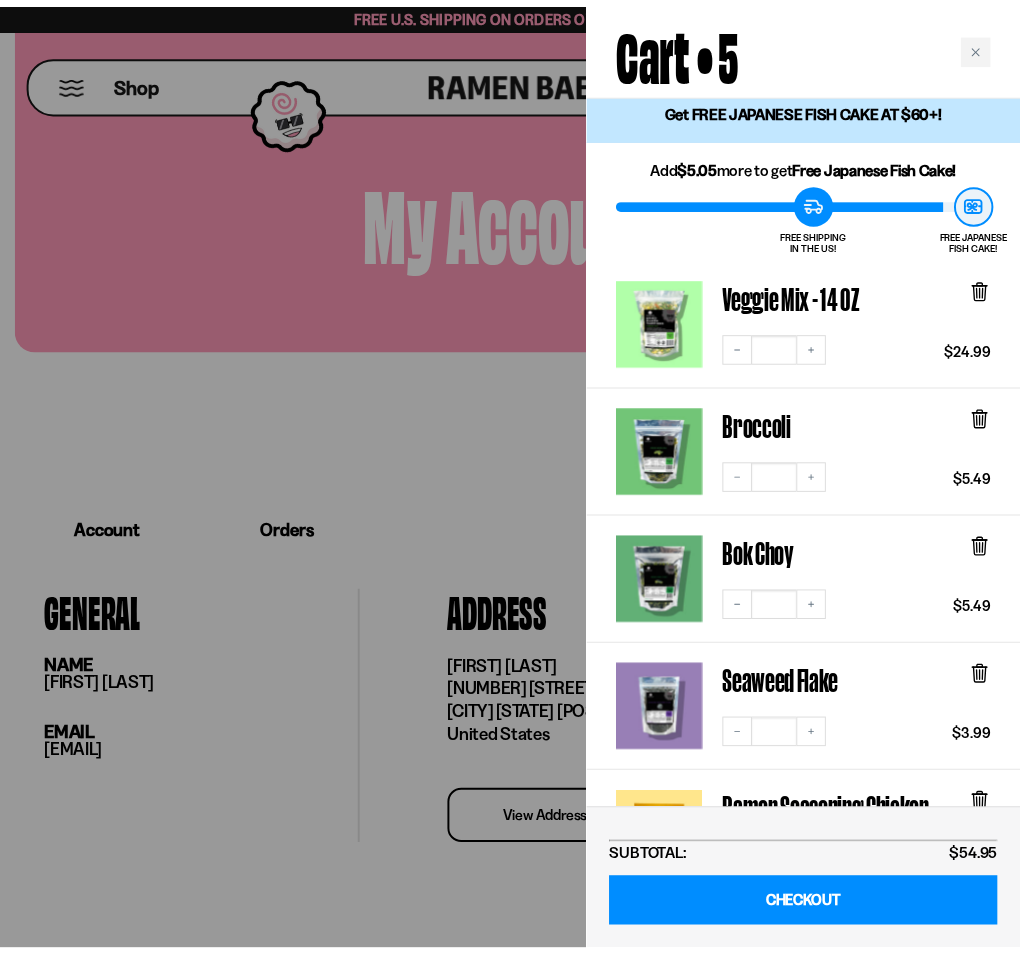 scroll, scrollTop: 0, scrollLeft: 0, axis: both 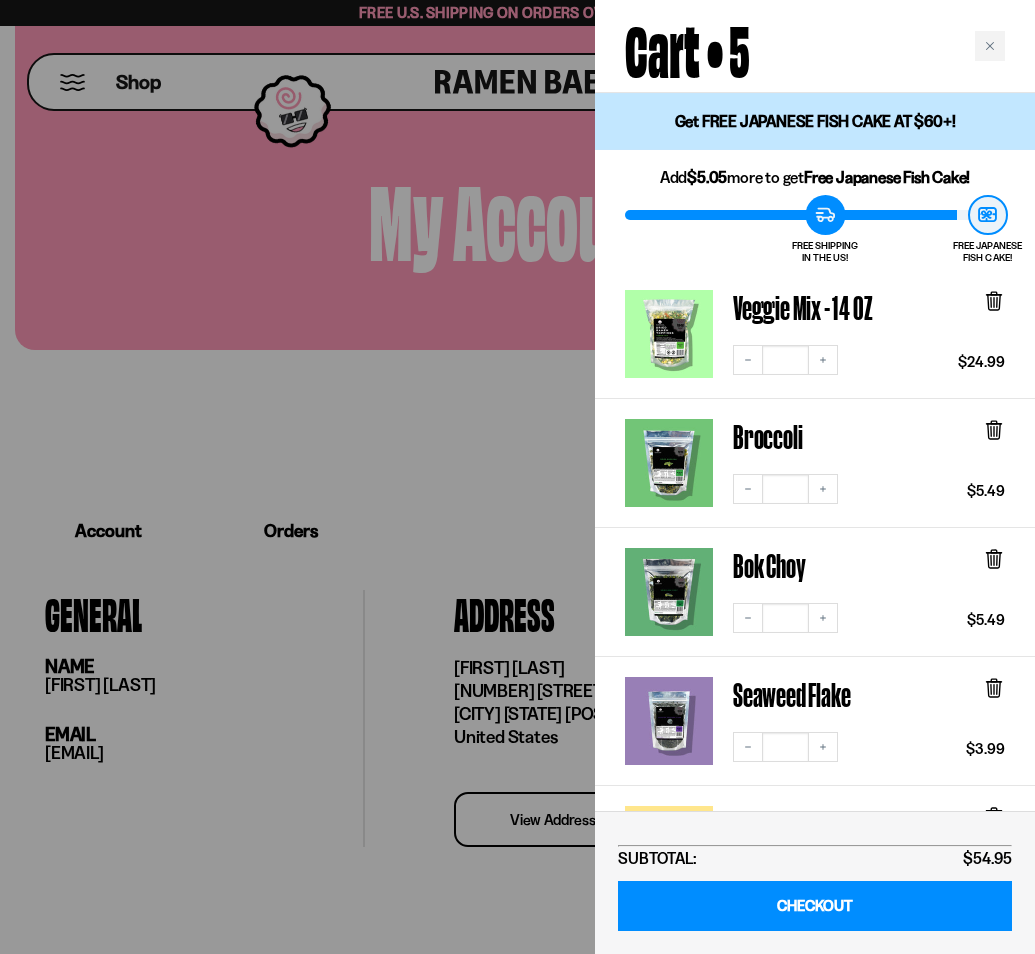 click at bounding box center (517, 477) 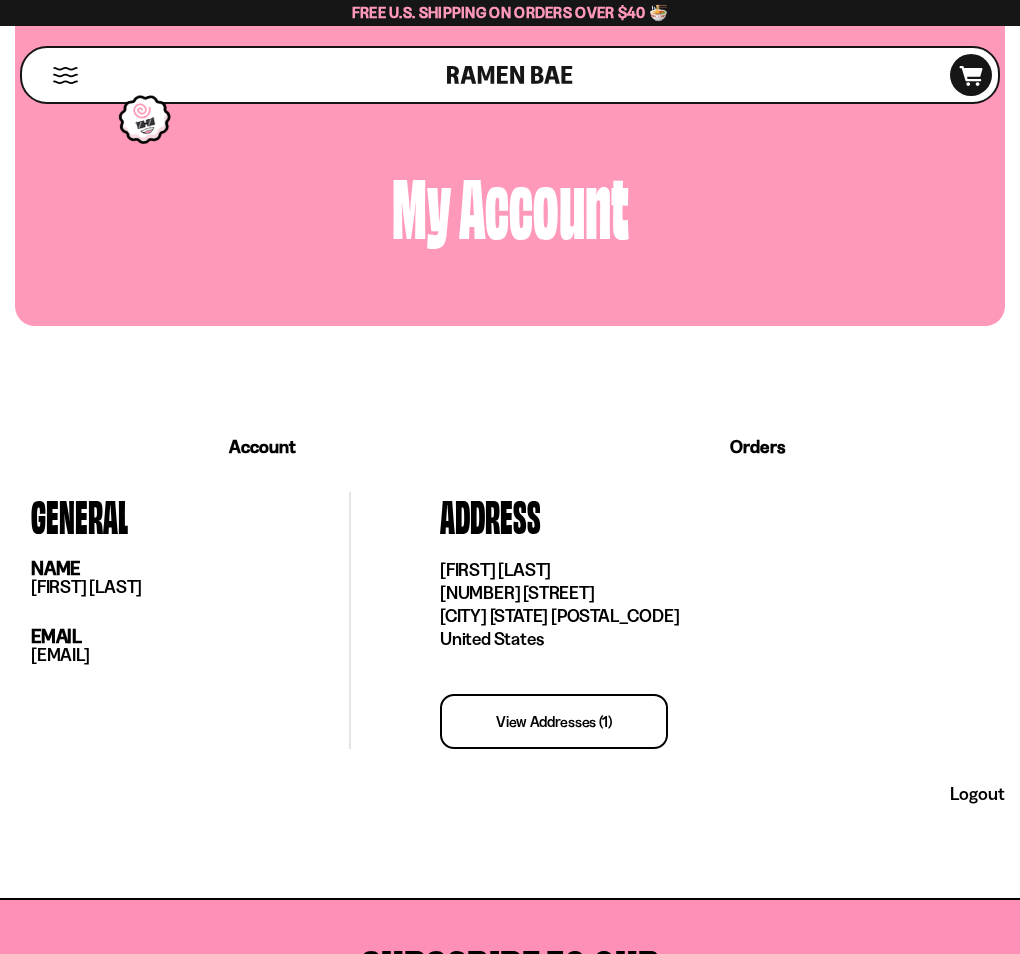 click on "Shop" at bounding box center (0, 0) 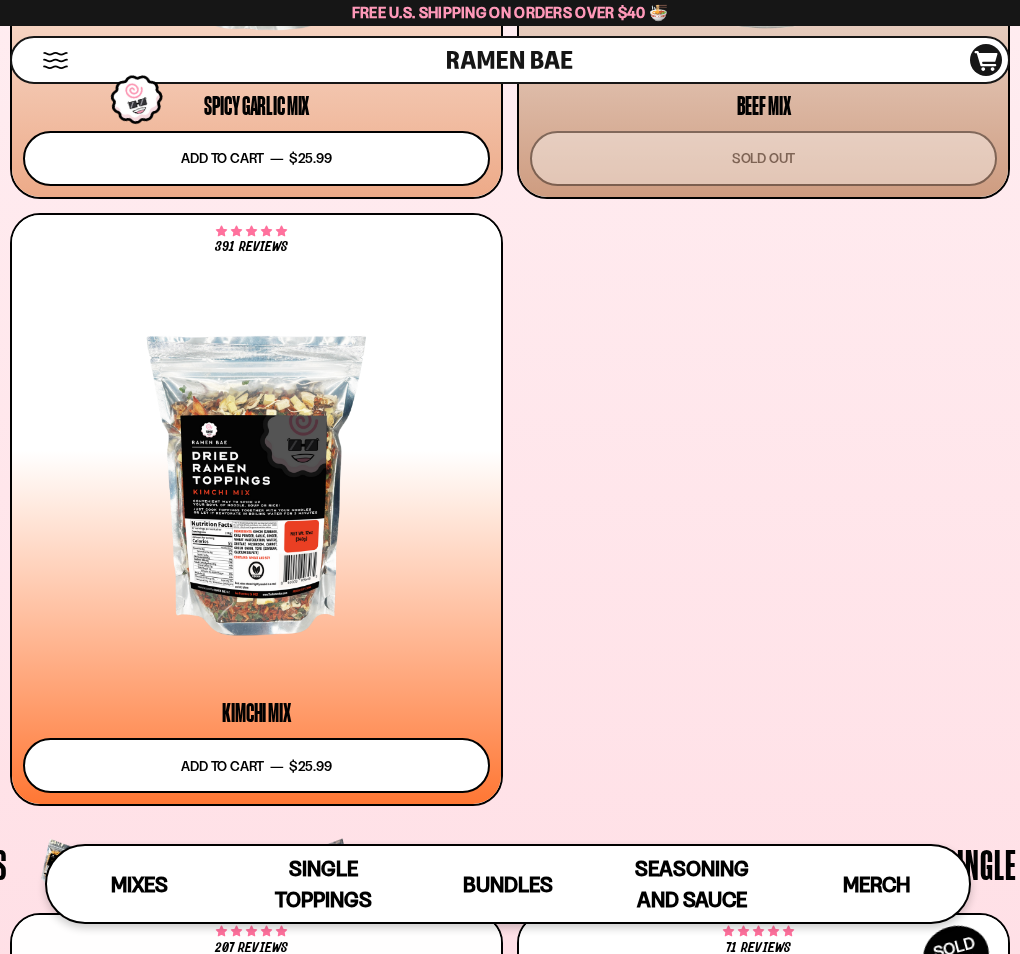 scroll, scrollTop: 1867, scrollLeft: 0, axis: vertical 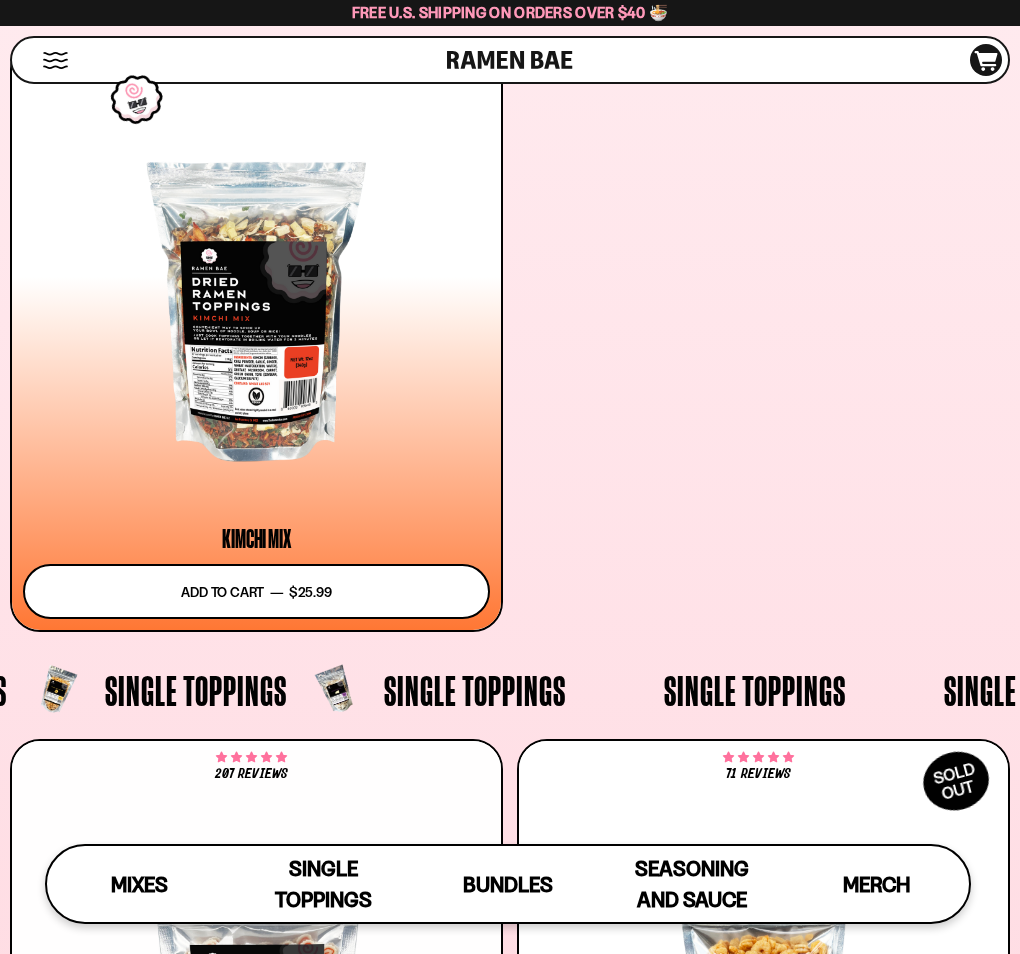 click on "Add to cart
Add
—
Regular price
$7.49
Regular price
Sale price
$7.49
Unit price
/
per" at bounding box center (256, 3722) 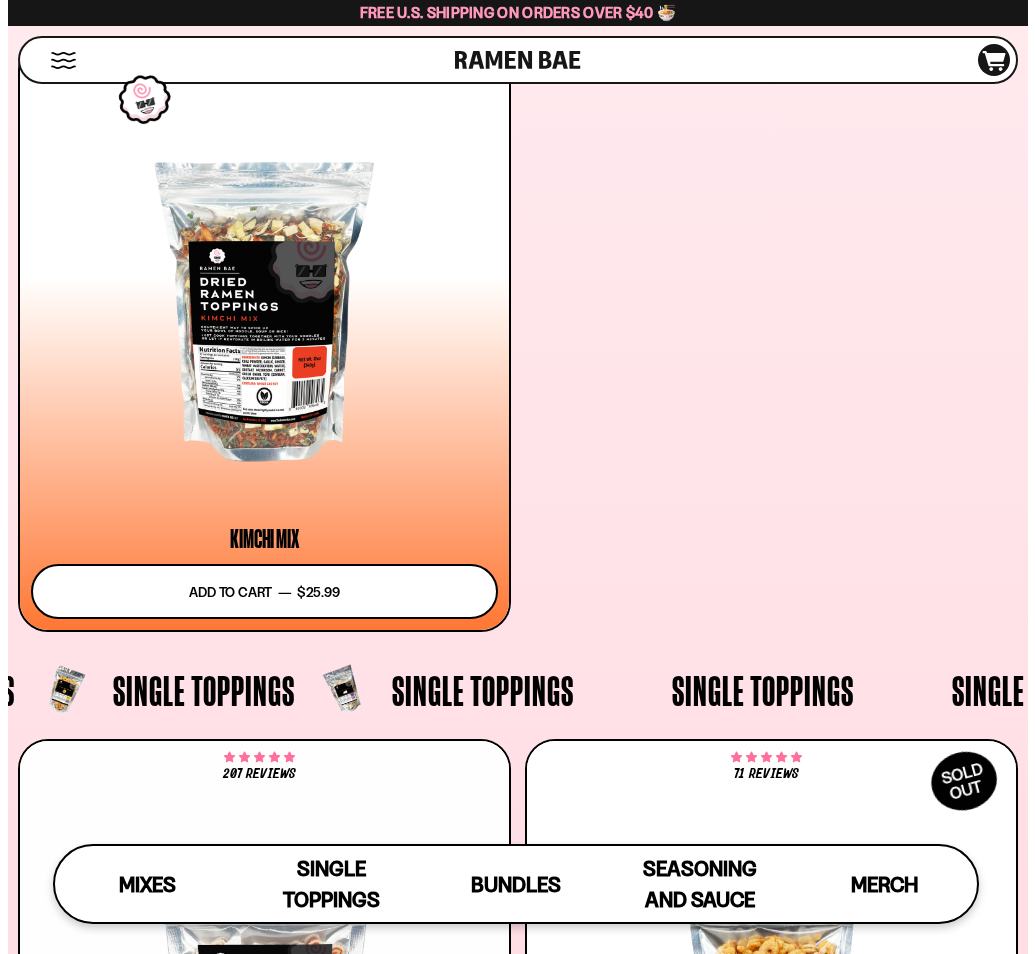 scroll, scrollTop: 1883, scrollLeft: 0, axis: vertical 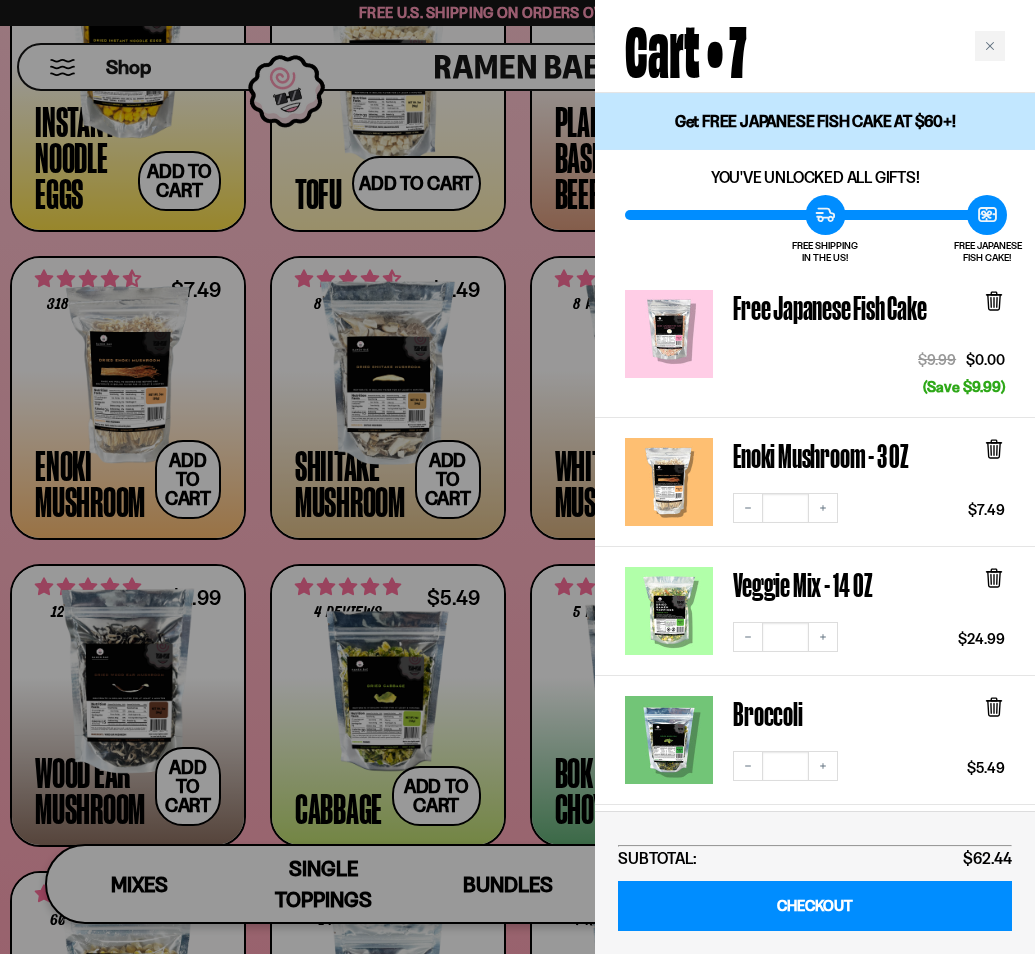 click at bounding box center (517, 477) 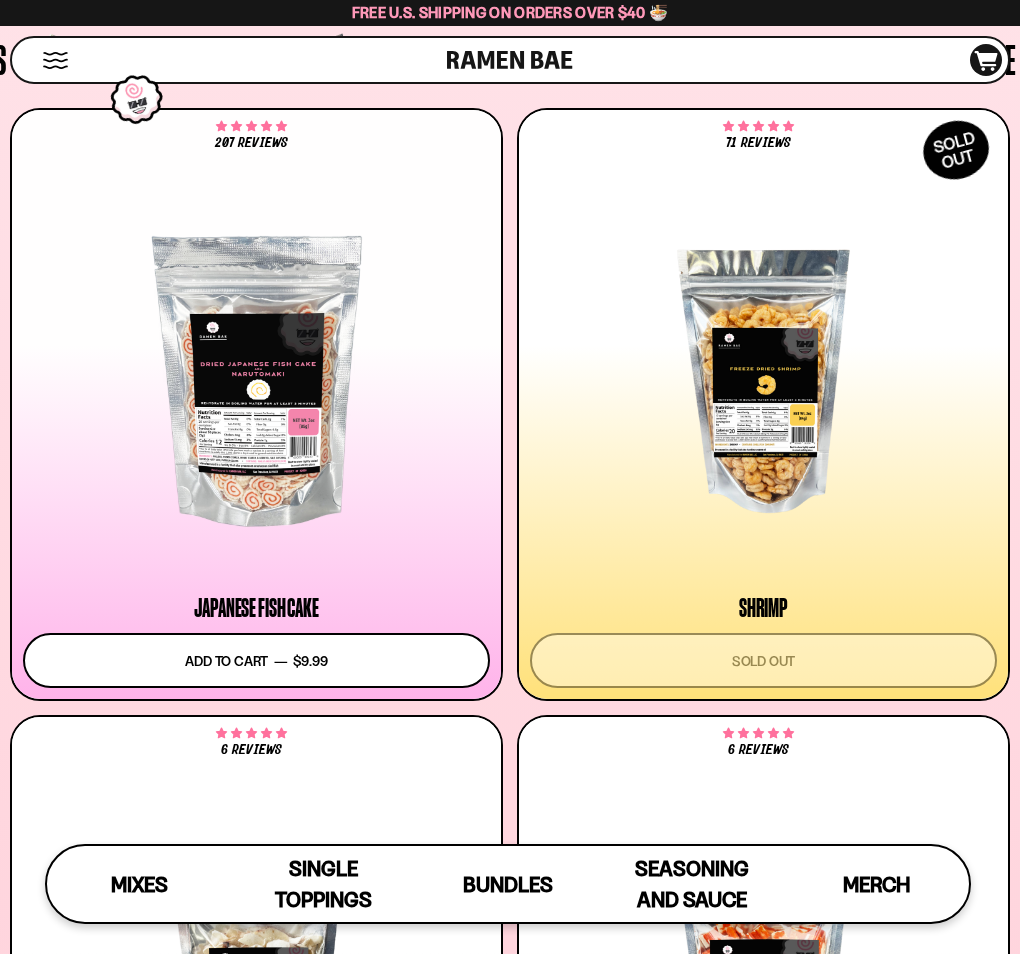scroll, scrollTop: 2533, scrollLeft: 0, axis: vertical 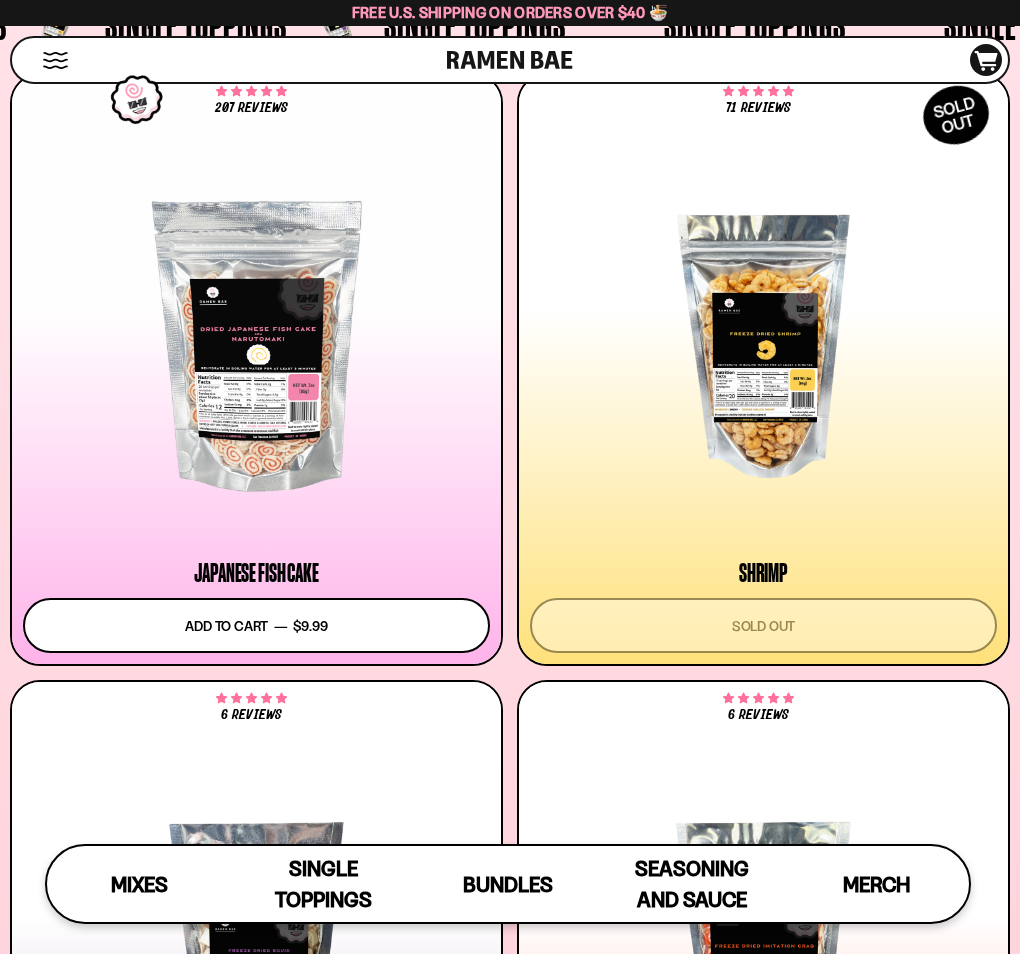 click at bounding box center (256, 5812) 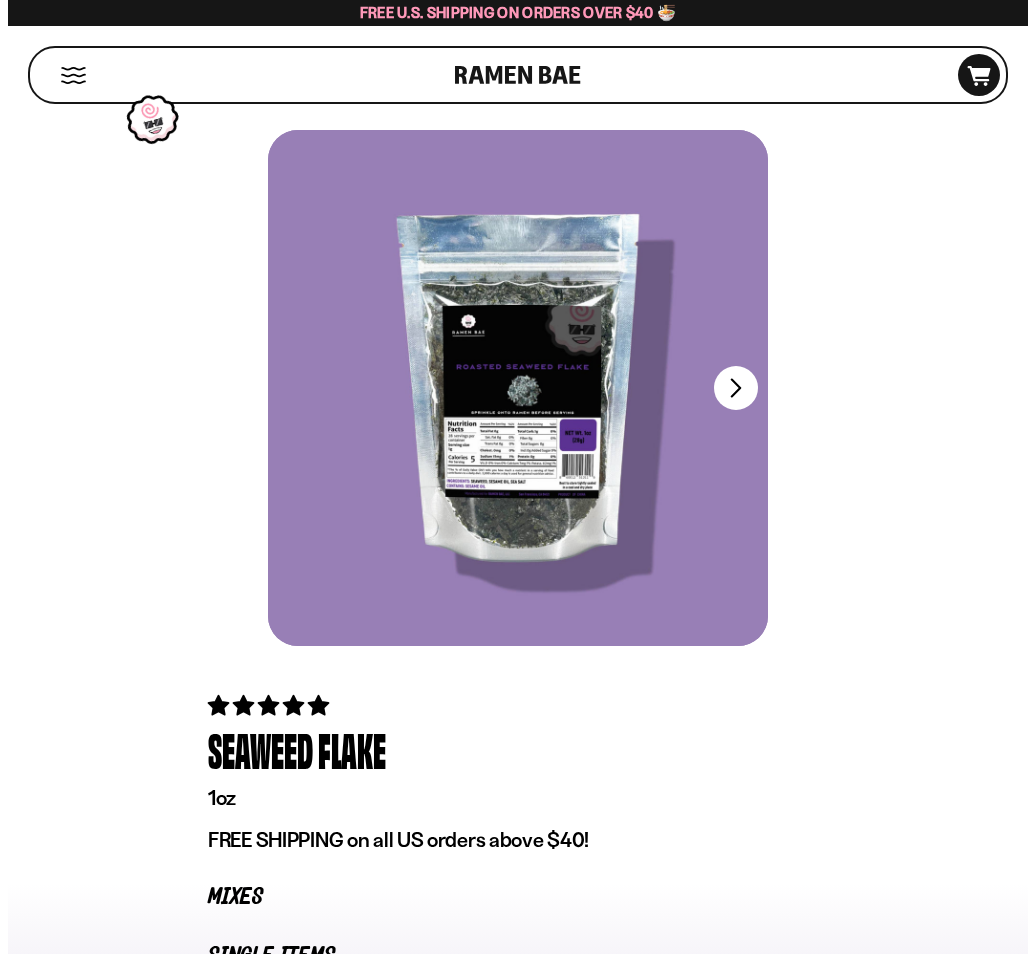 scroll, scrollTop: 0, scrollLeft: 0, axis: both 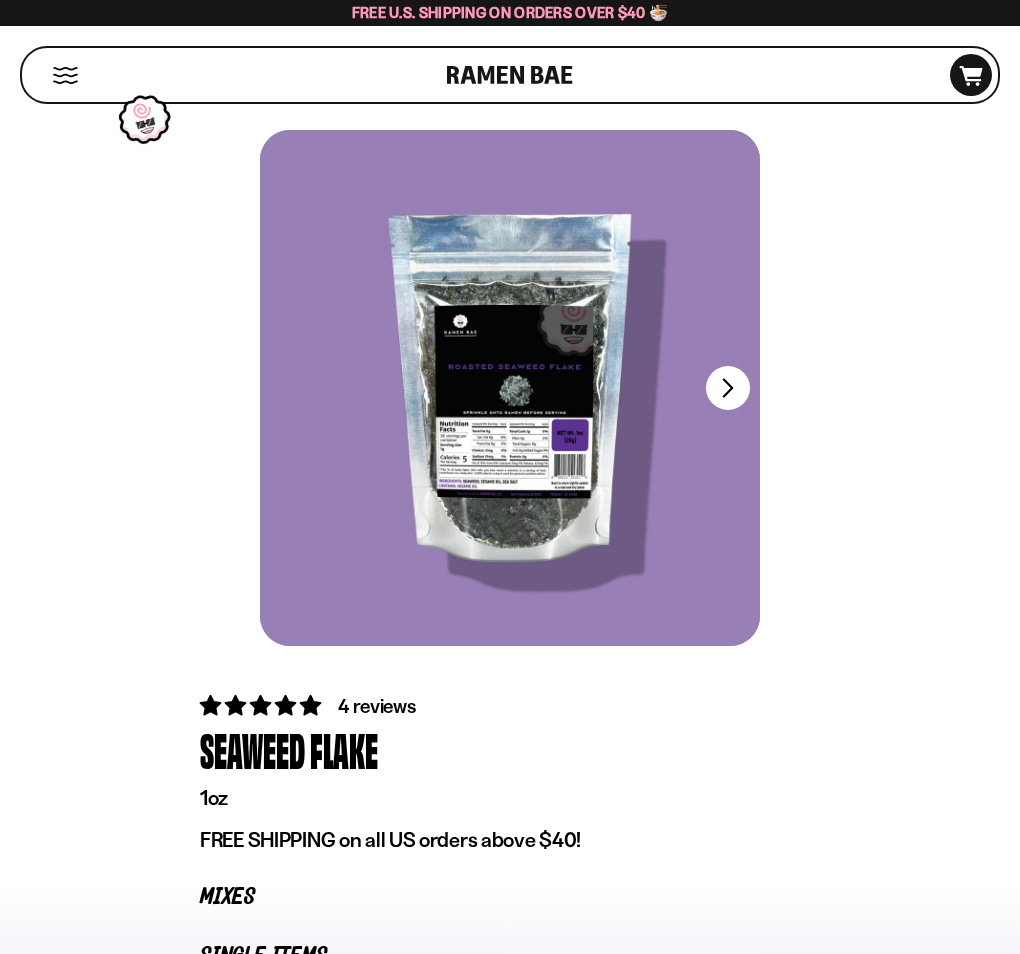 click at bounding box center (0, 0) 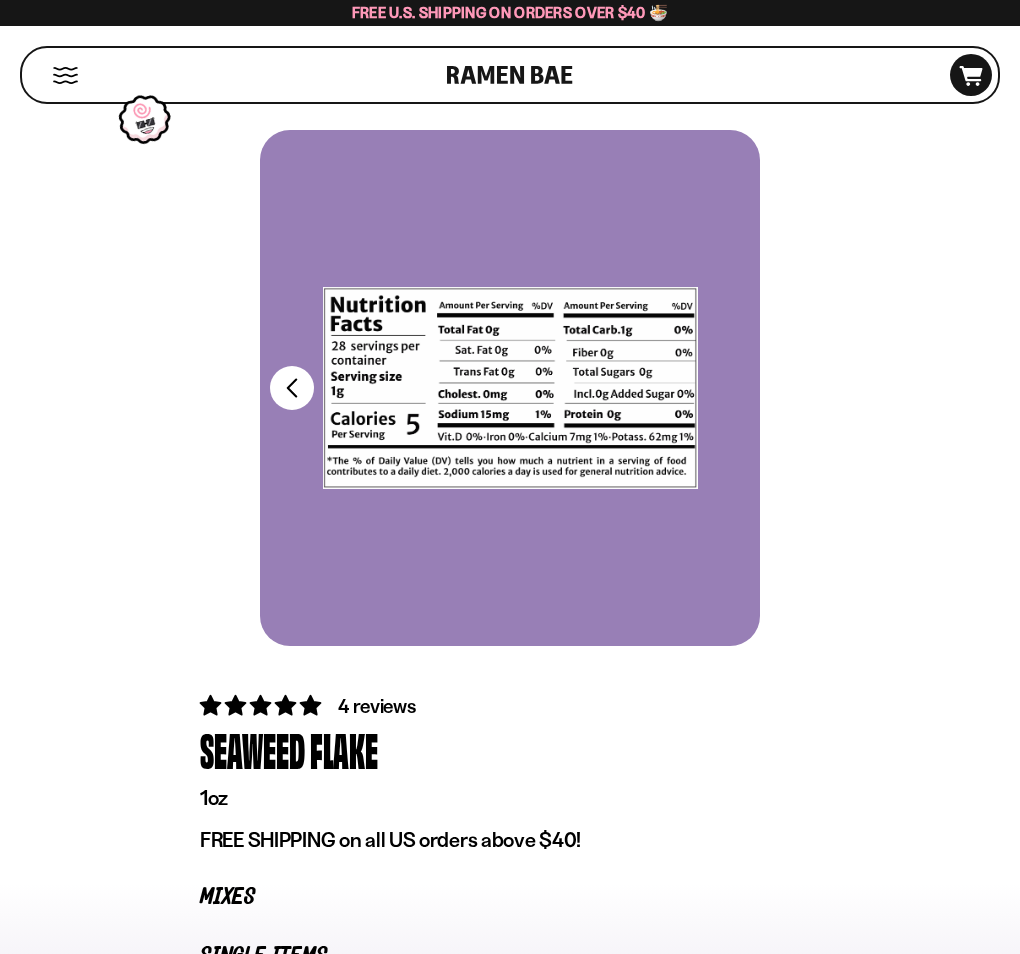 click at bounding box center (0, 0) 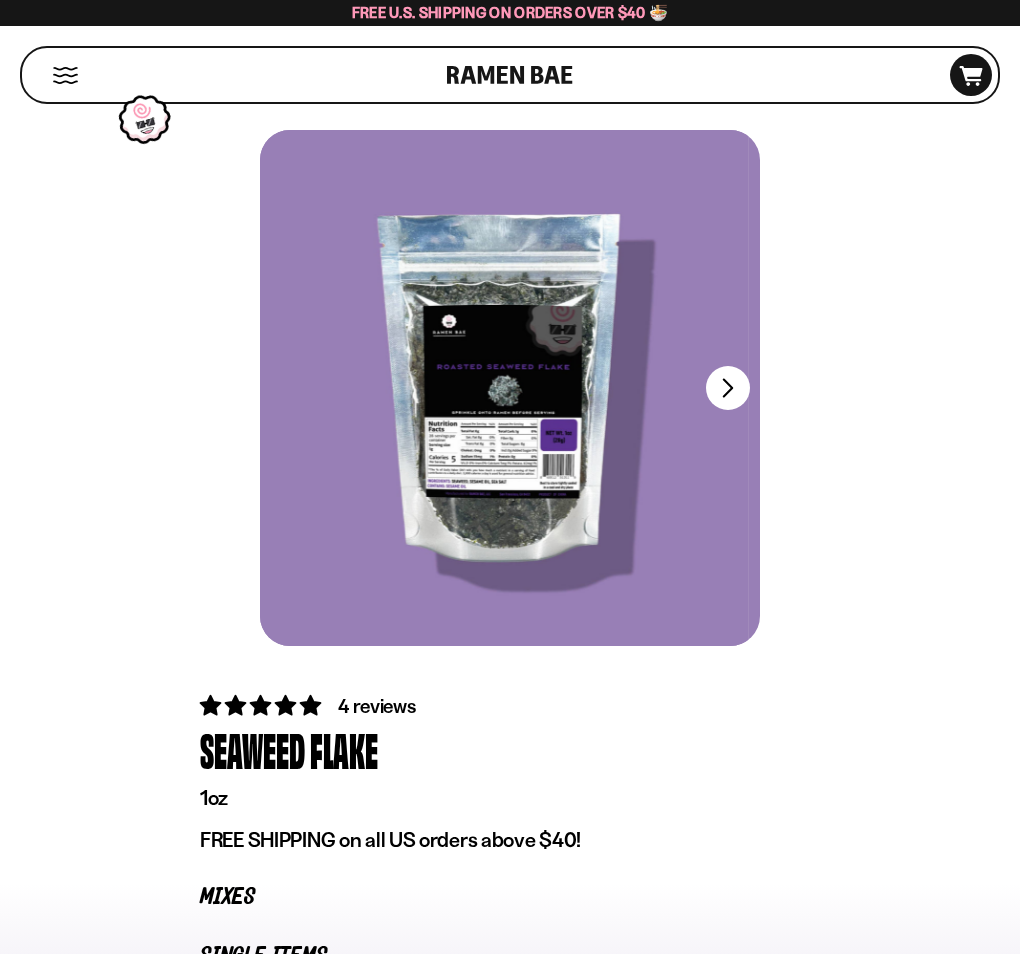 click at bounding box center (499, 388) 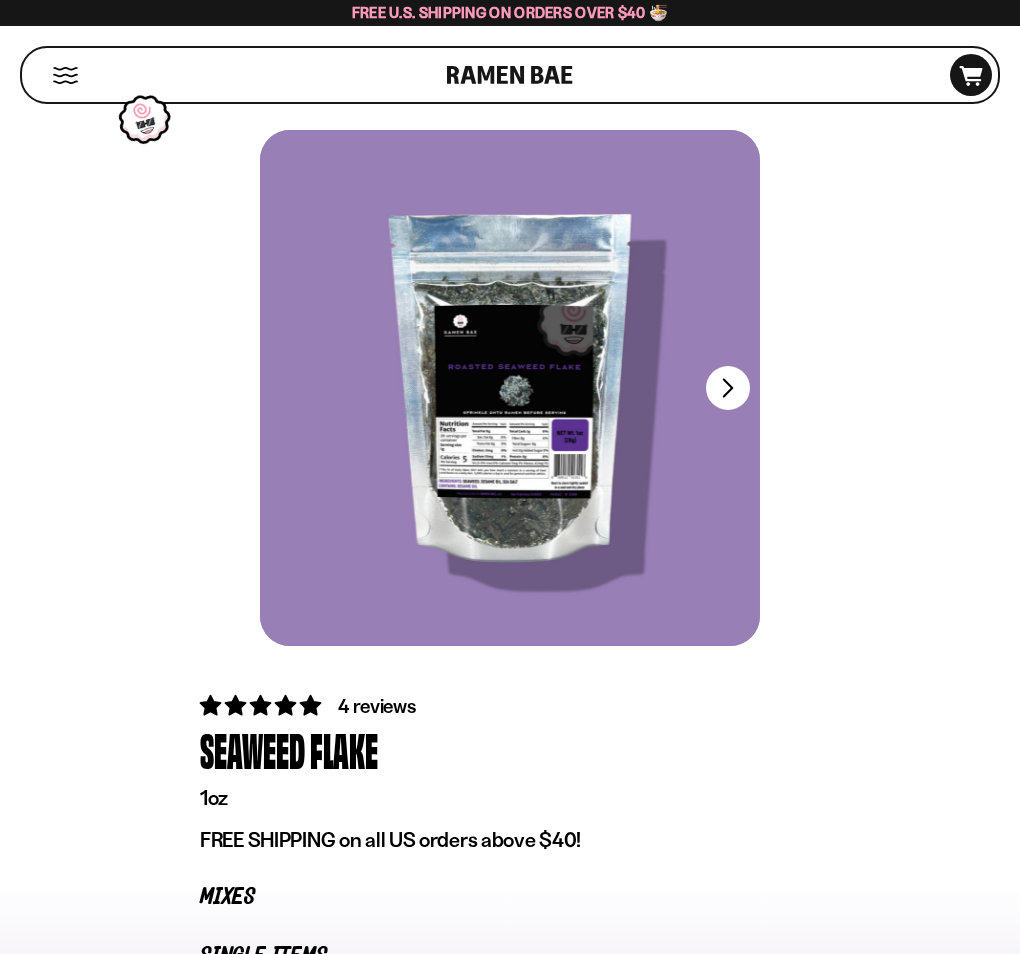 click at bounding box center [510, 388] 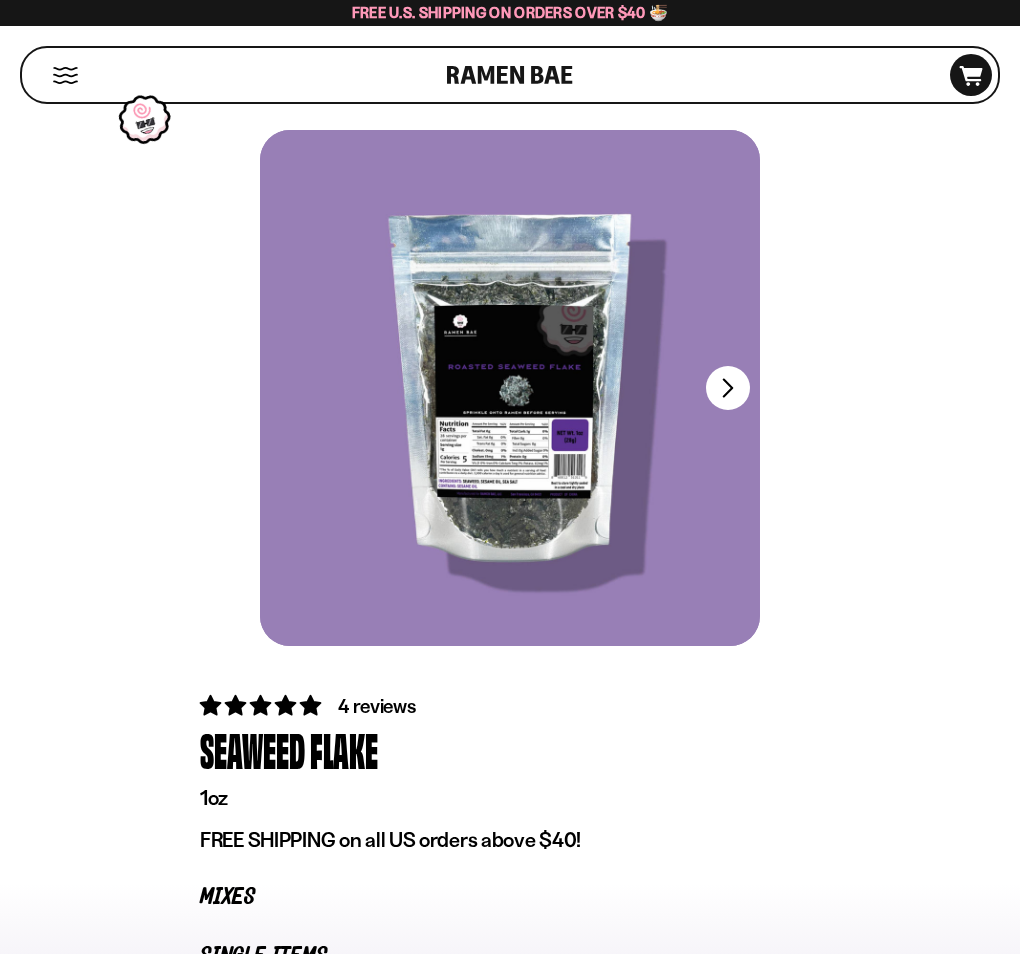 click at bounding box center (510, 388) 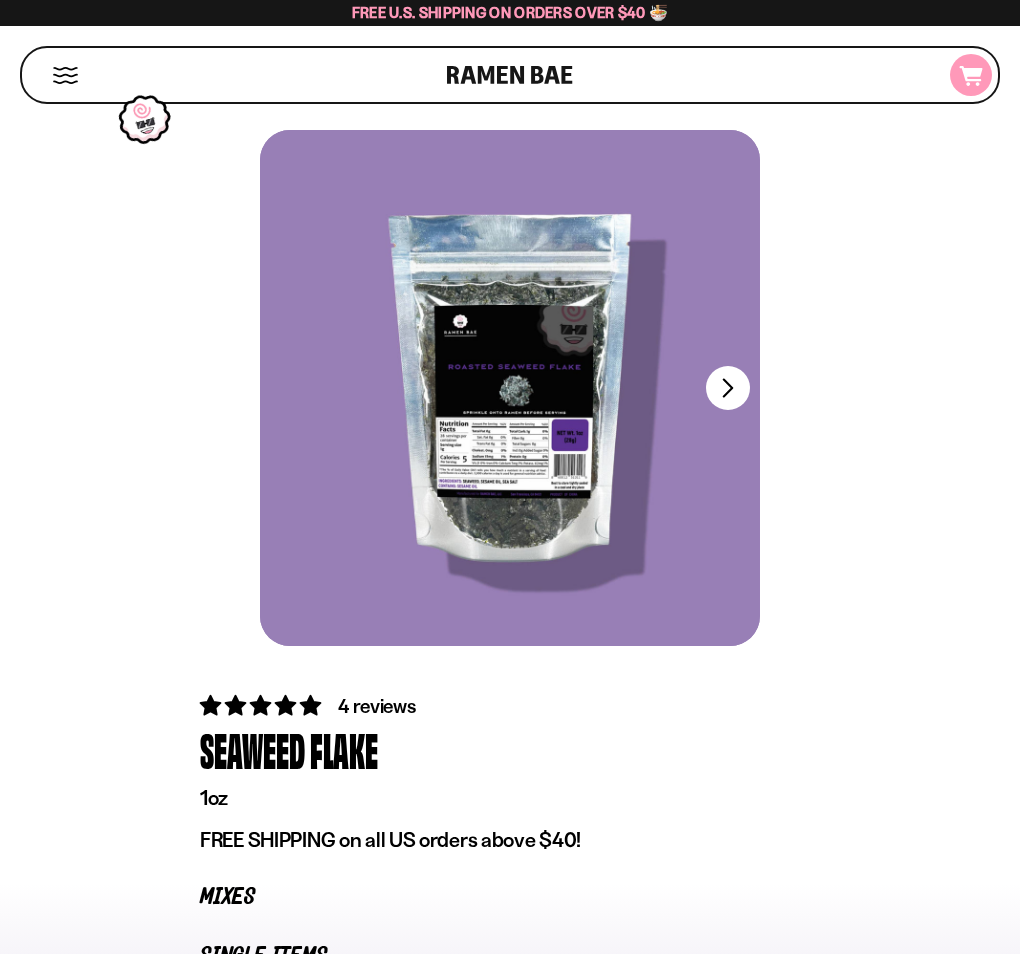 click on "Cart" at bounding box center [0, 0] 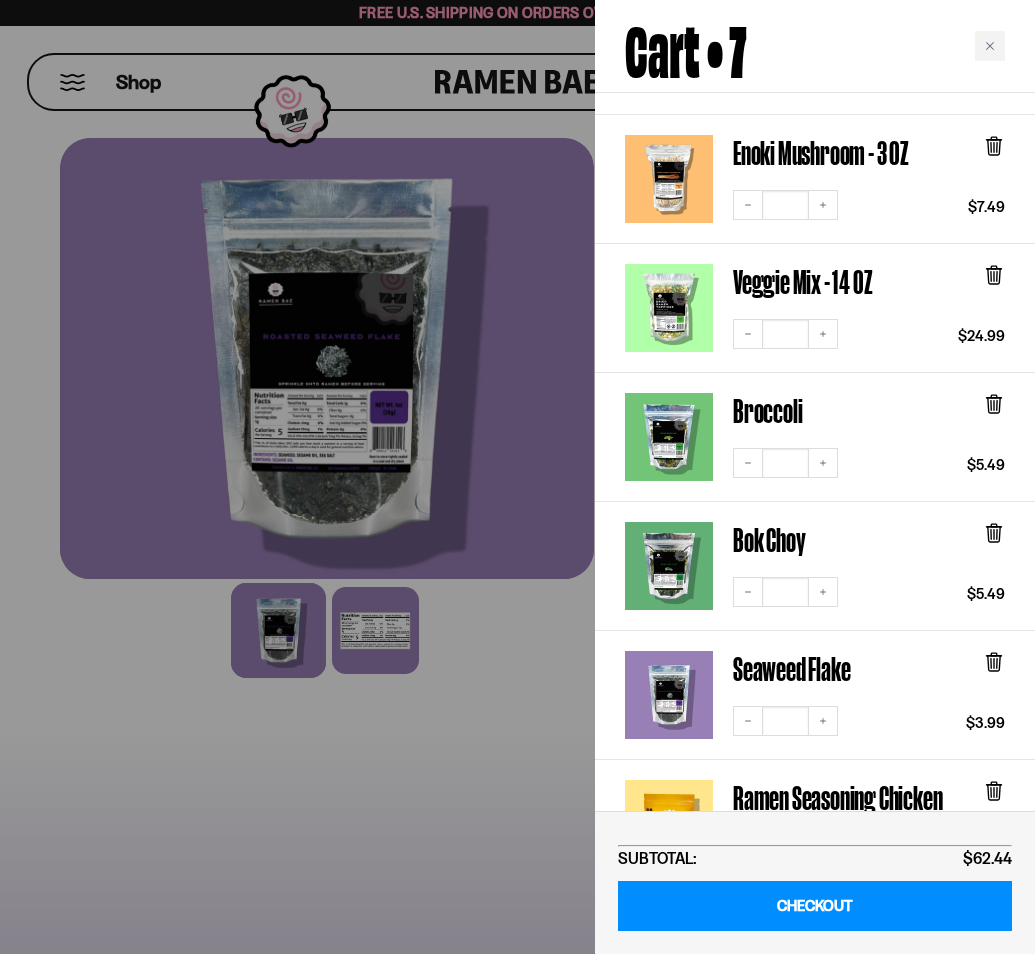 scroll, scrollTop: 0, scrollLeft: 0, axis: both 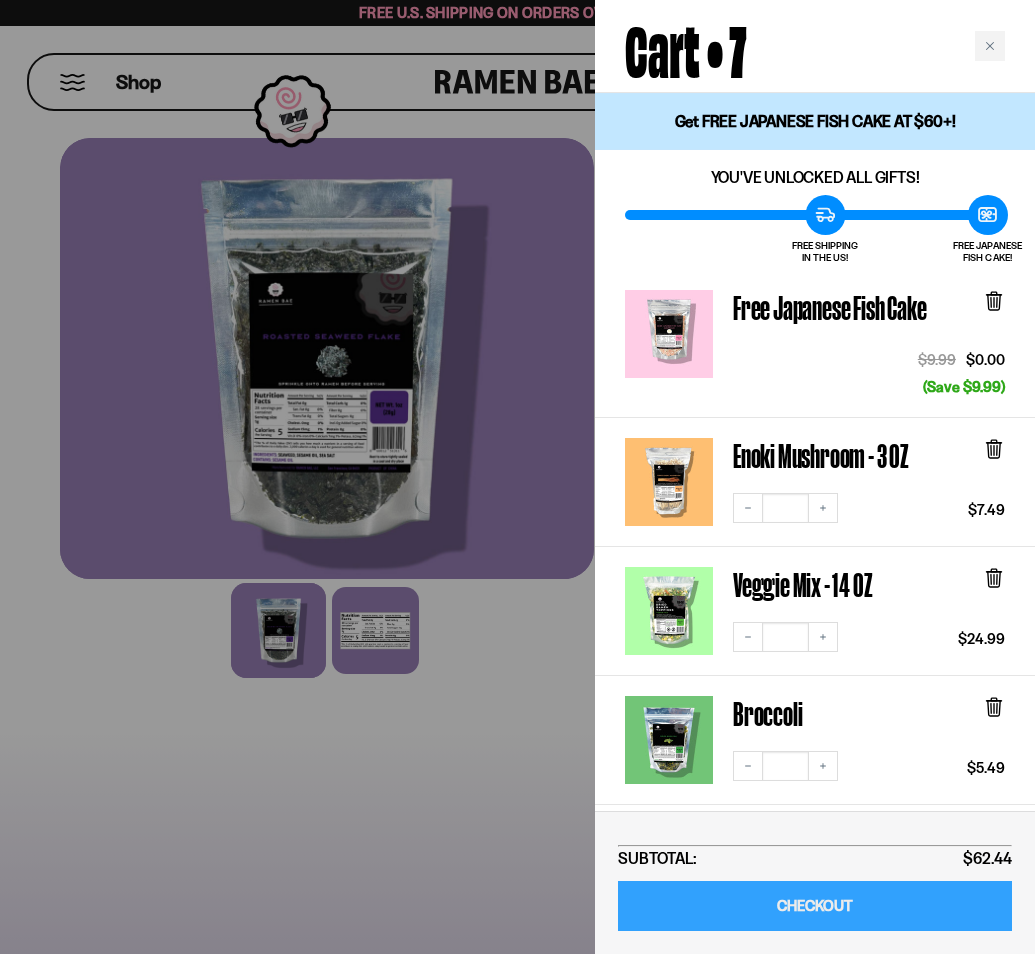 click on "CHECKOUT" at bounding box center (815, 906) 